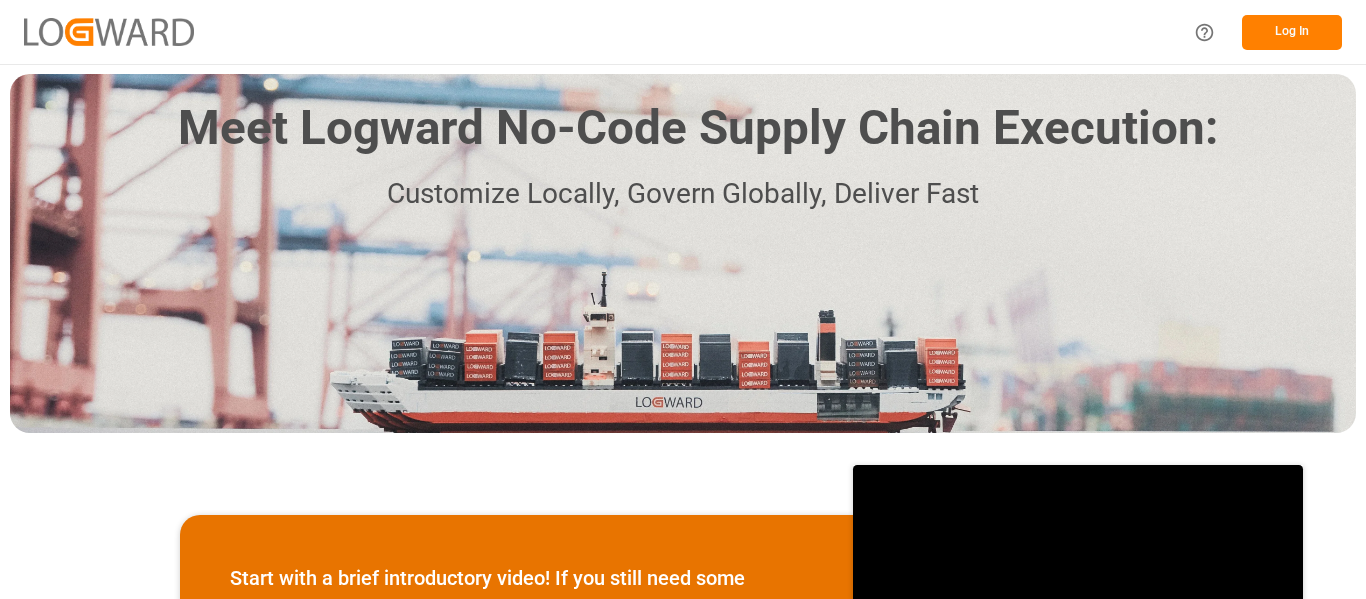 scroll, scrollTop: 0, scrollLeft: 0, axis: both 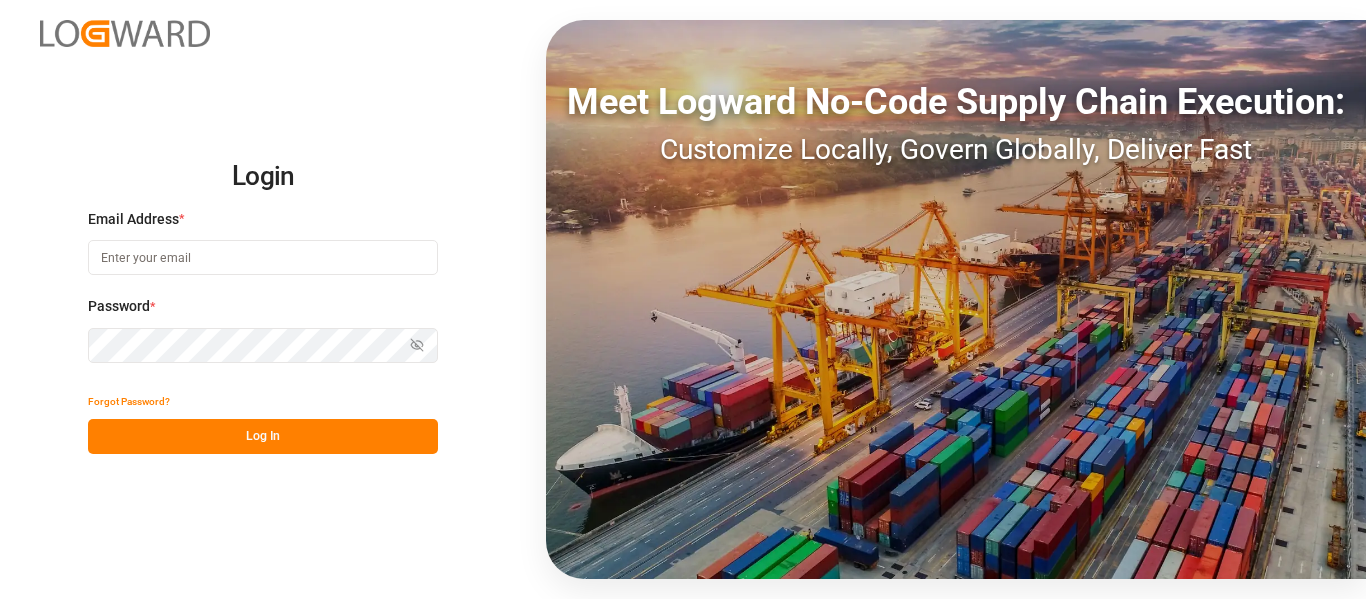 click at bounding box center (263, 257) 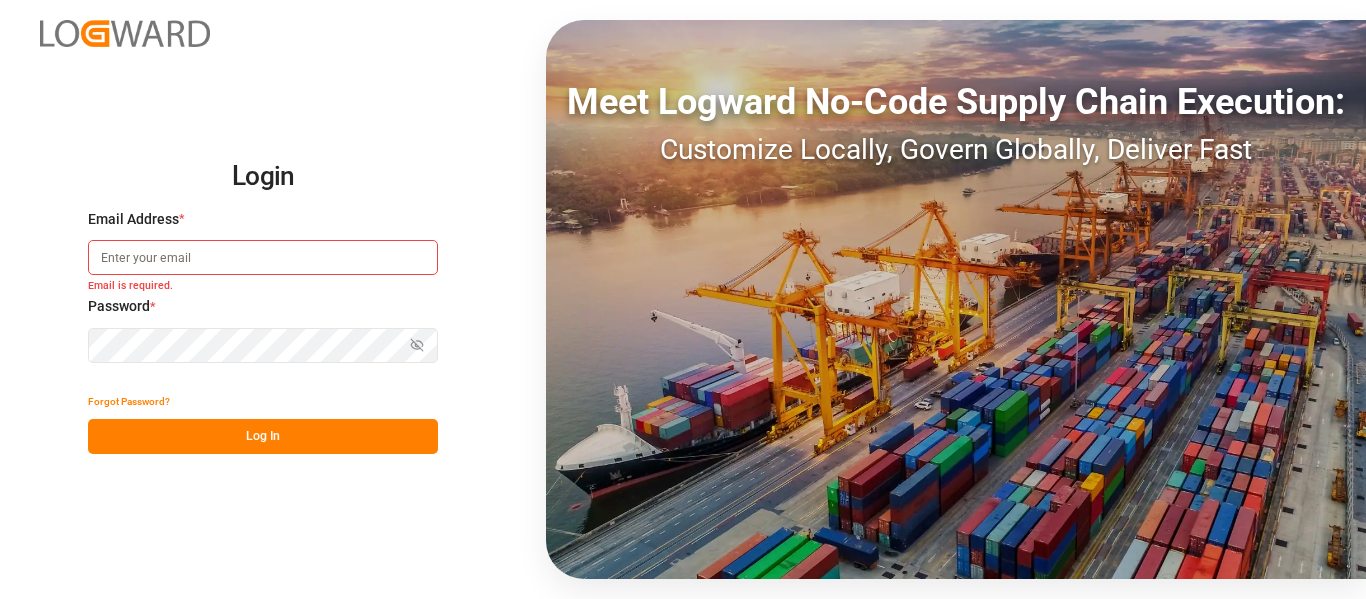 type on "[EMAIL]" 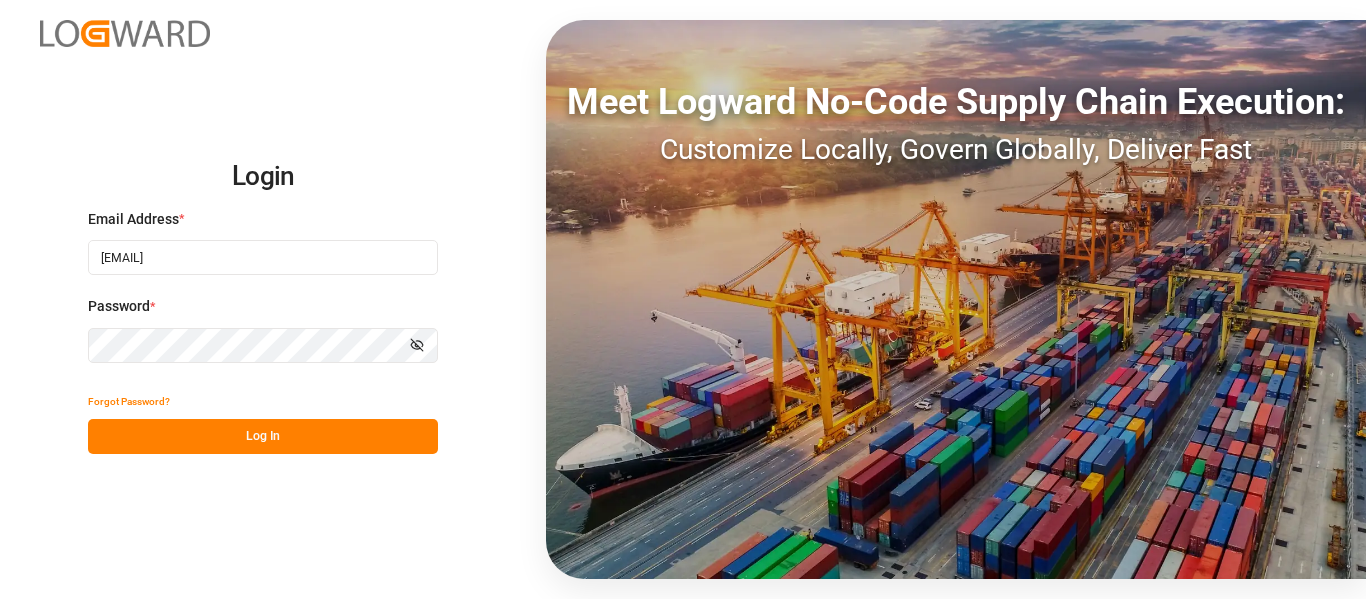 click on "Log In" at bounding box center (263, 436) 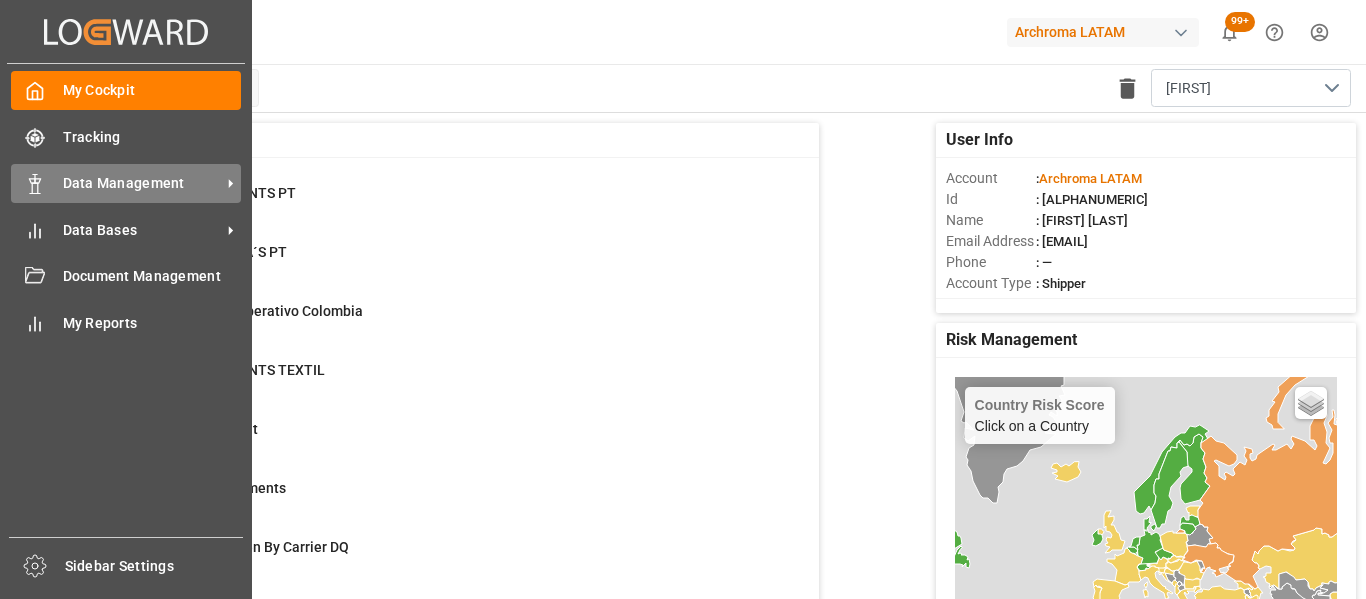 click on "Data Management" at bounding box center [152, 137] 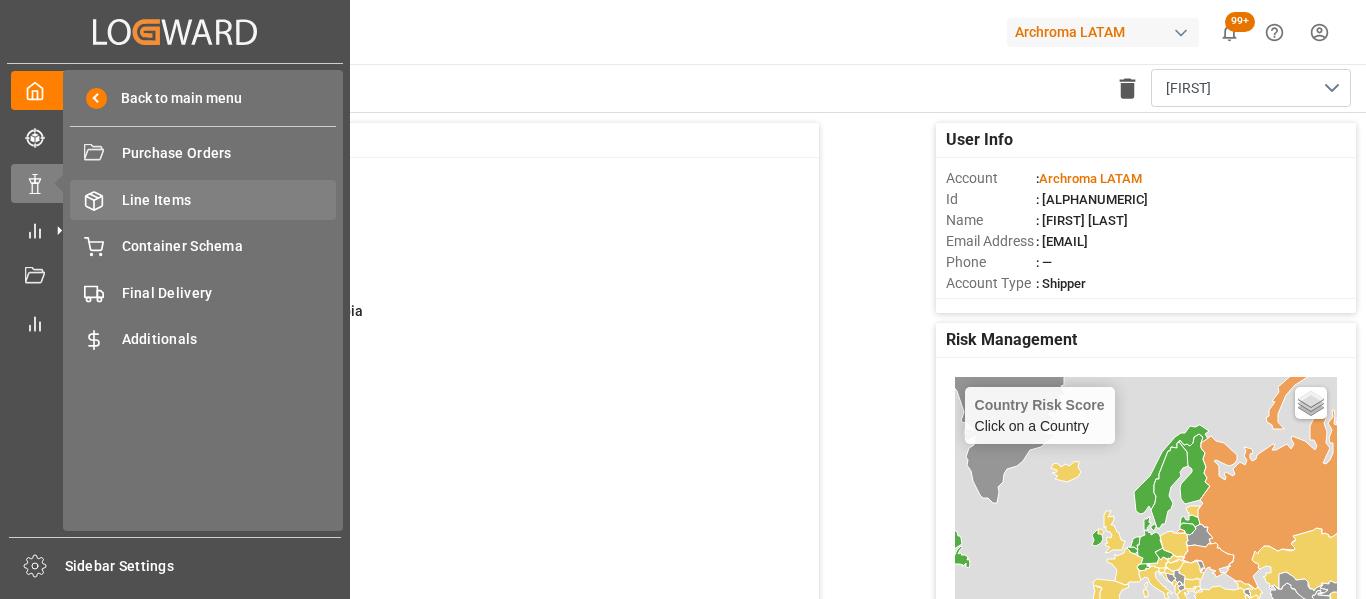 click on "Line Items" at bounding box center [229, 200] 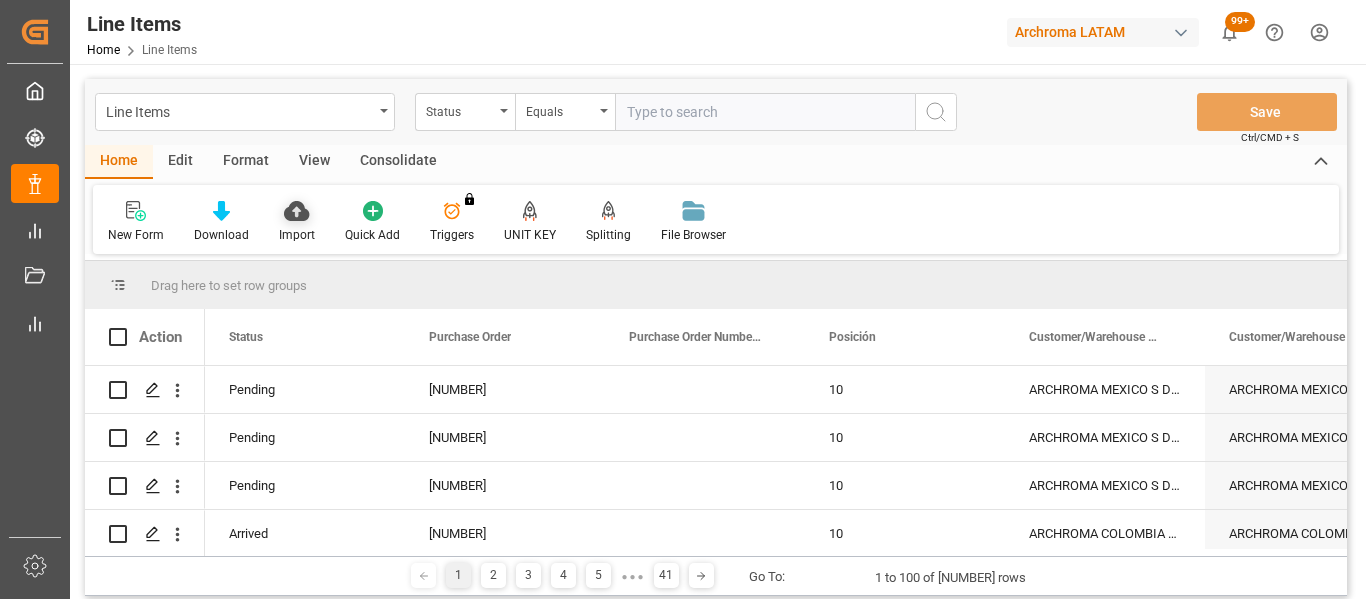 click at bounding box center [296, 211] 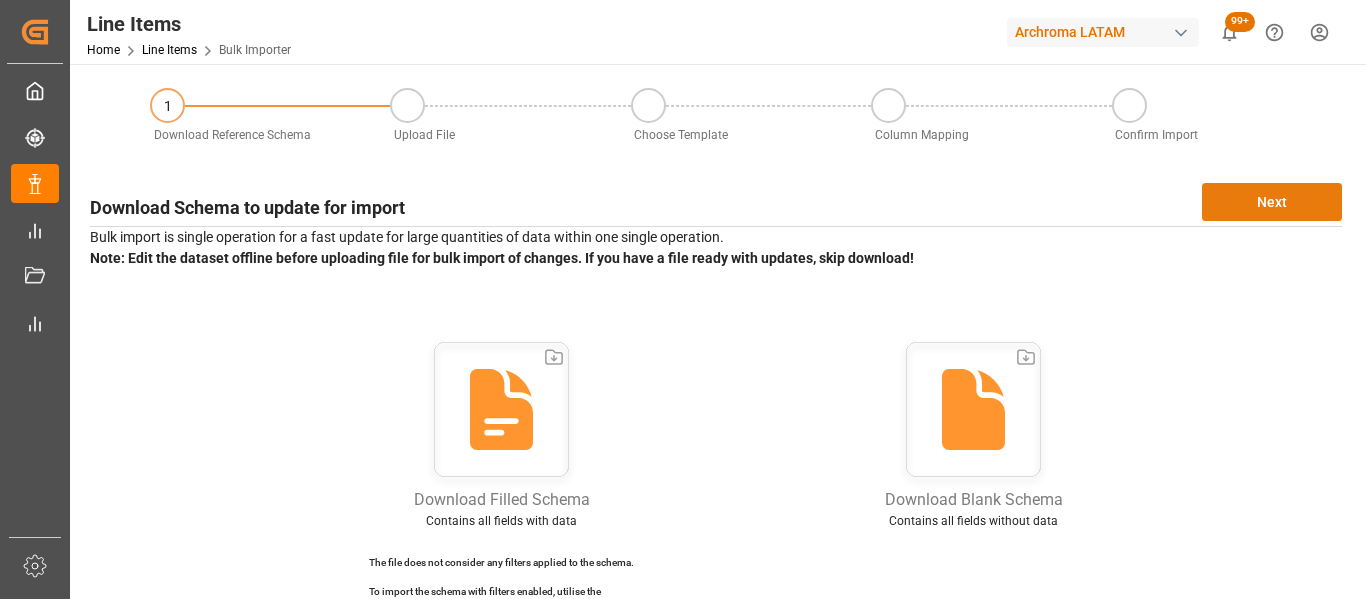click on "Next" at bounding box center [1272, 202] 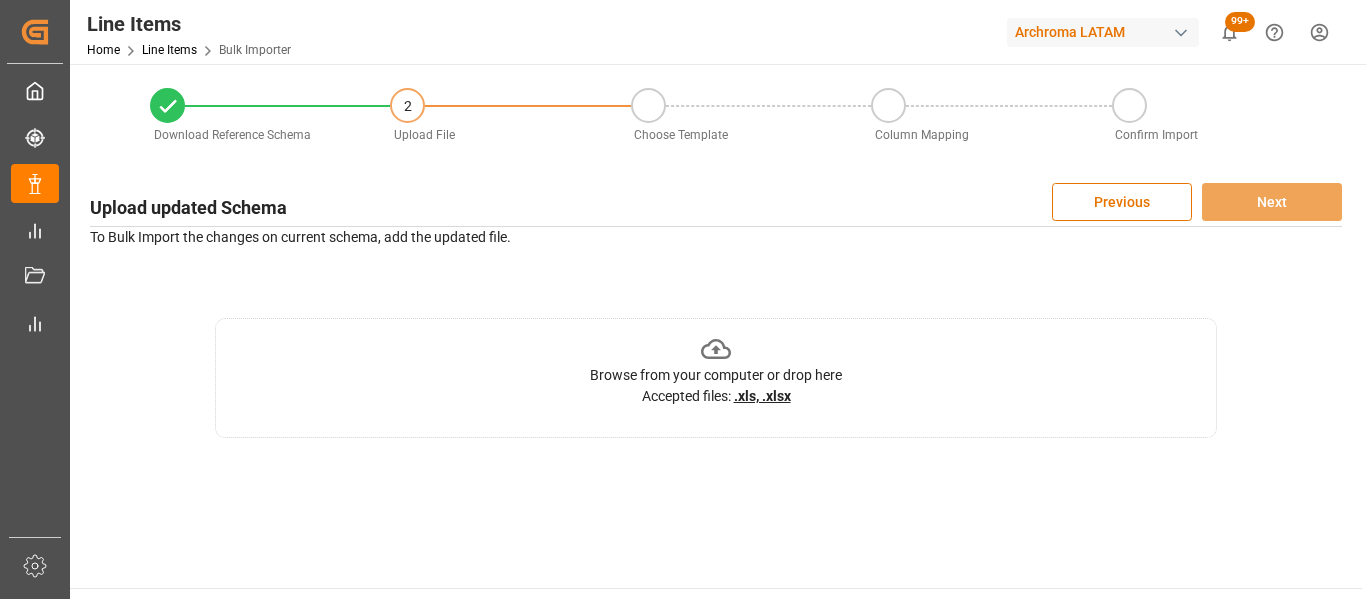 click on ".xls, .xlsx" at bounding box center (762, 396) 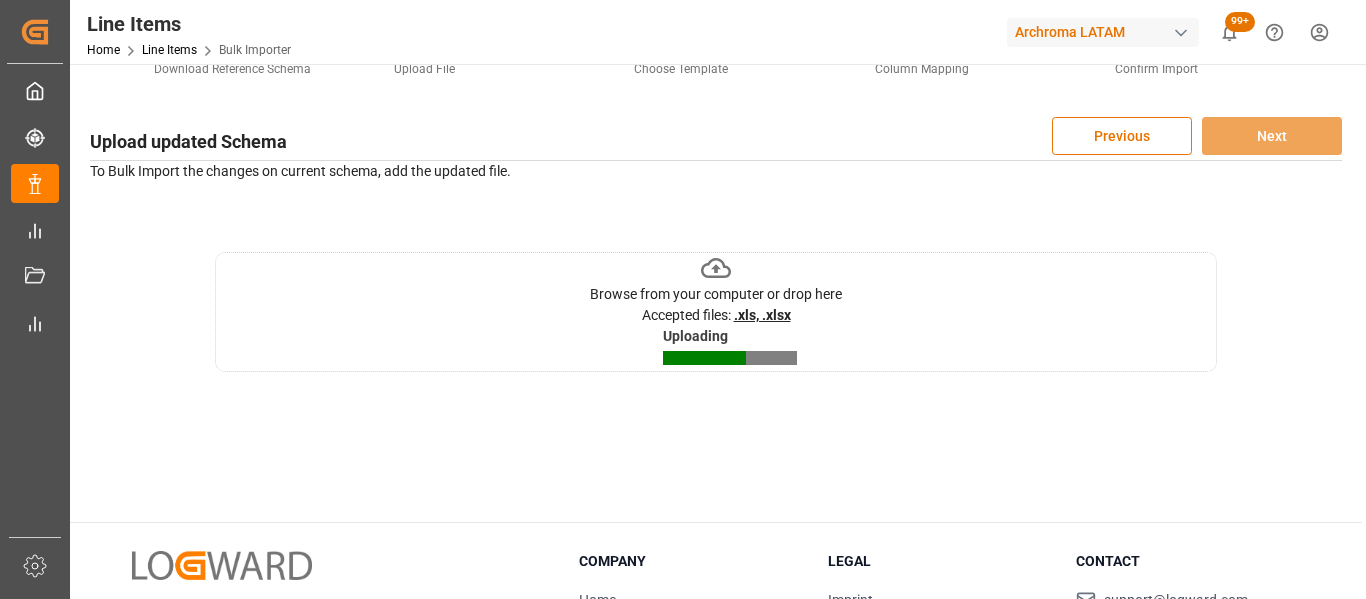 scroll, scrollTop: 100, scrollLeft: 0, axis: vertical 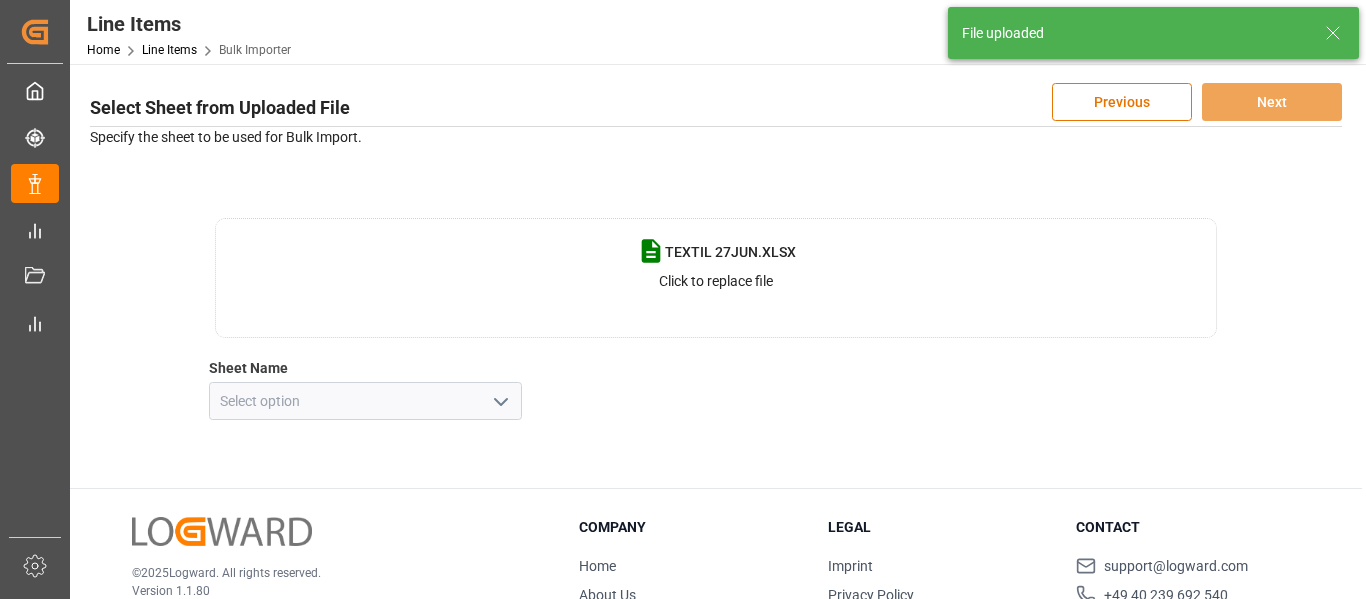 click at bounding box center (501, 402) 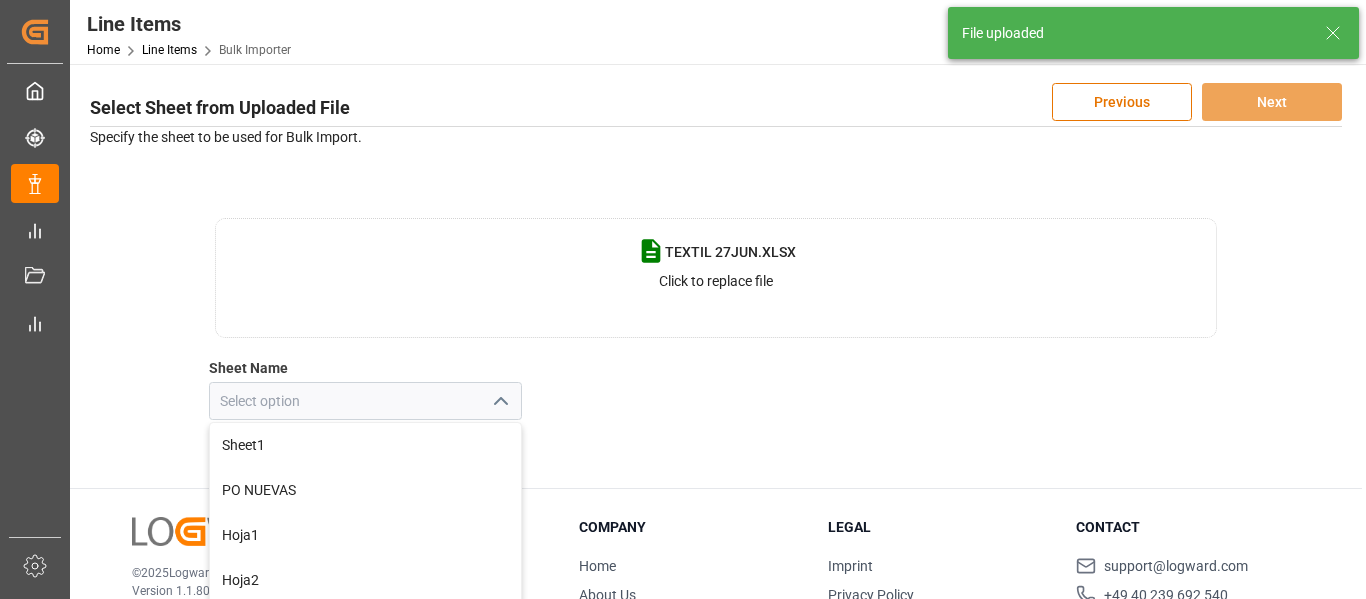 scroll, scrollTop: 200, scrollLeft: 0, axis: vertical 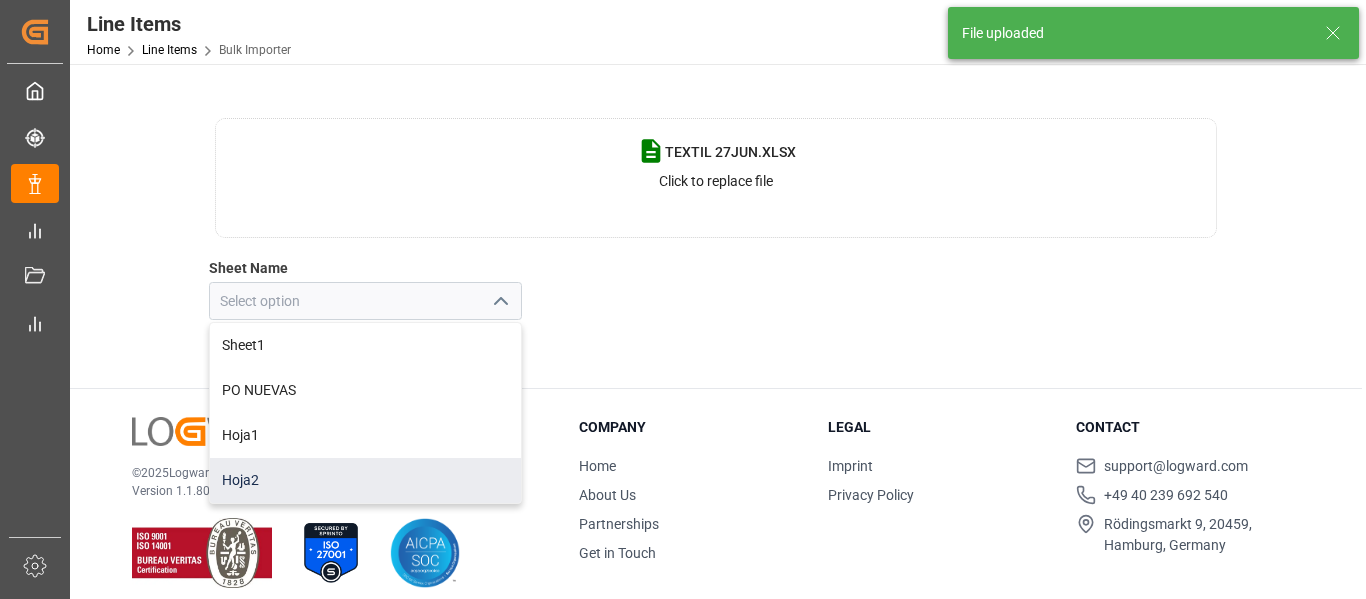 click on "Hoja2" at bounding box center (365, 480) 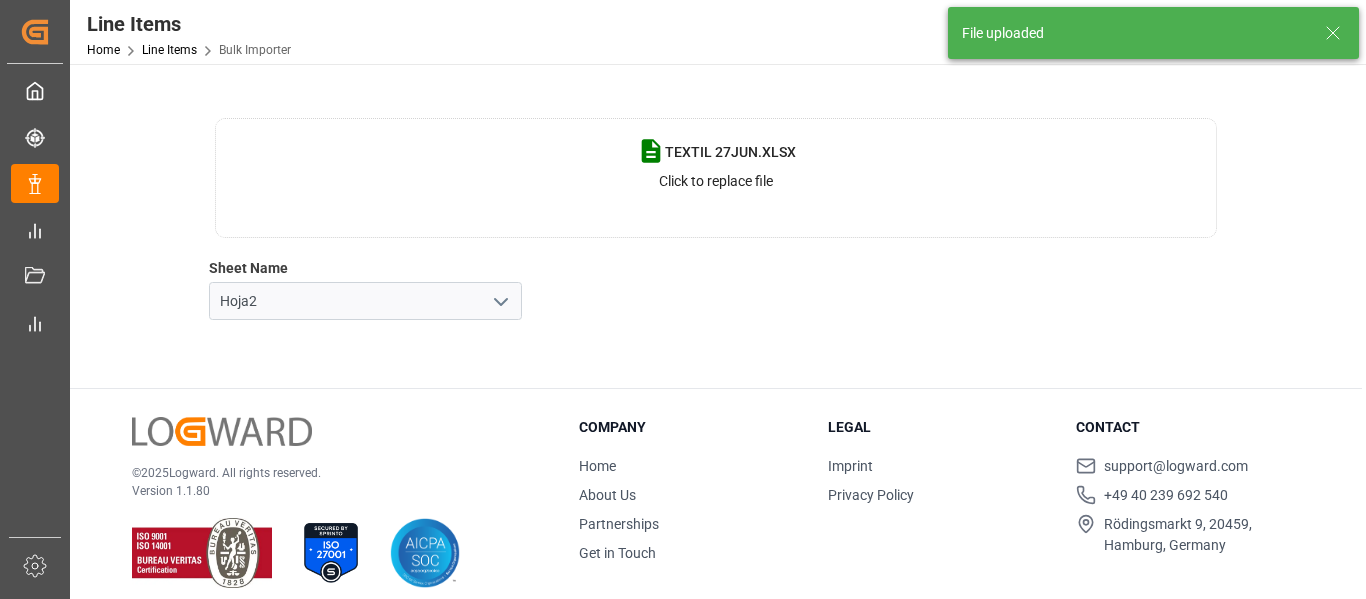 scroll, scrollTop: 100, scrollLeft: 0, axis: vertical 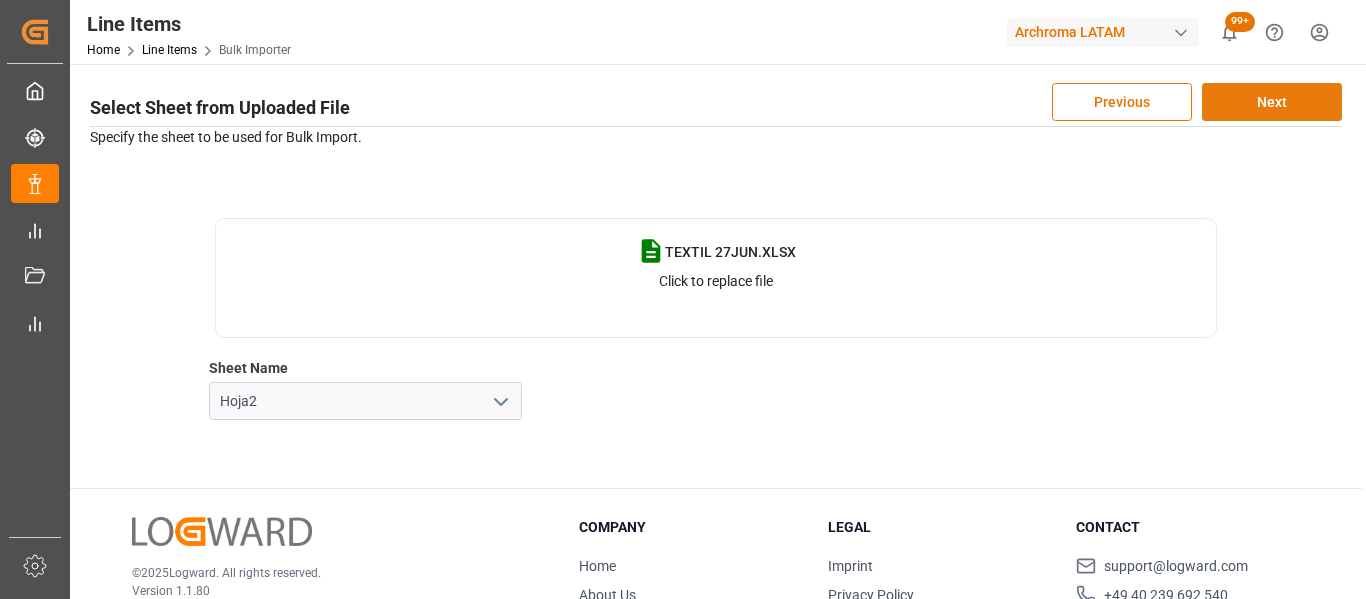 click on "Next" at bounding box center [1272, 102] 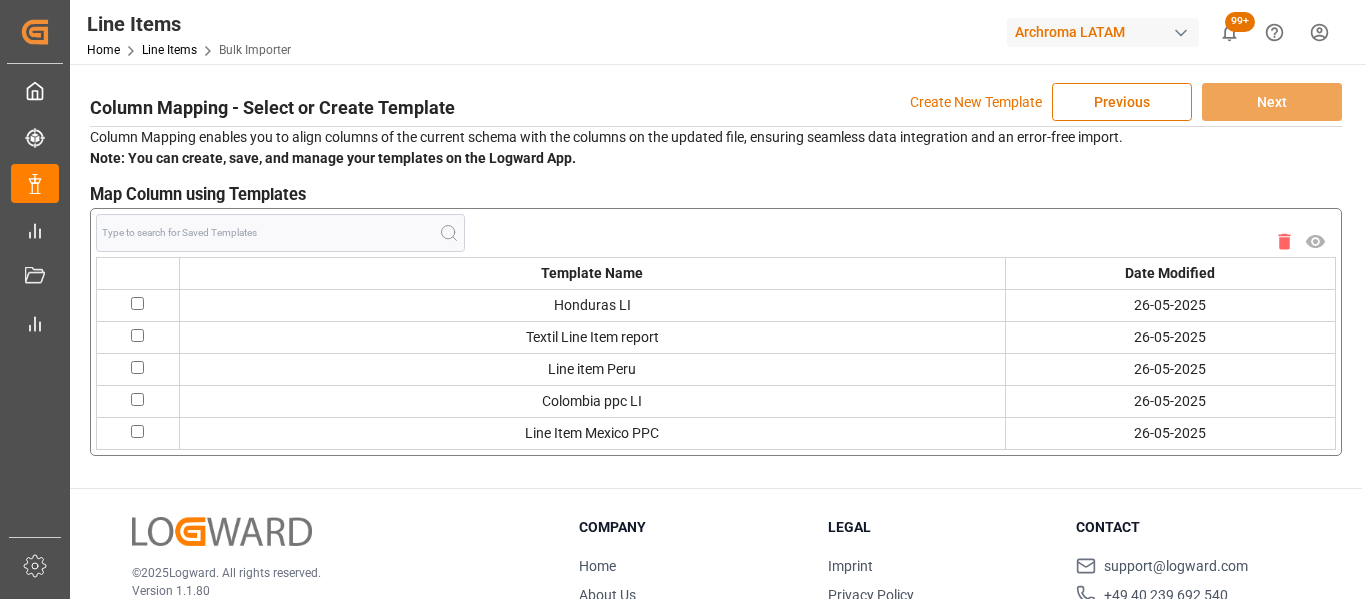 click on "Create New Template" at bounding box center [976, 102] 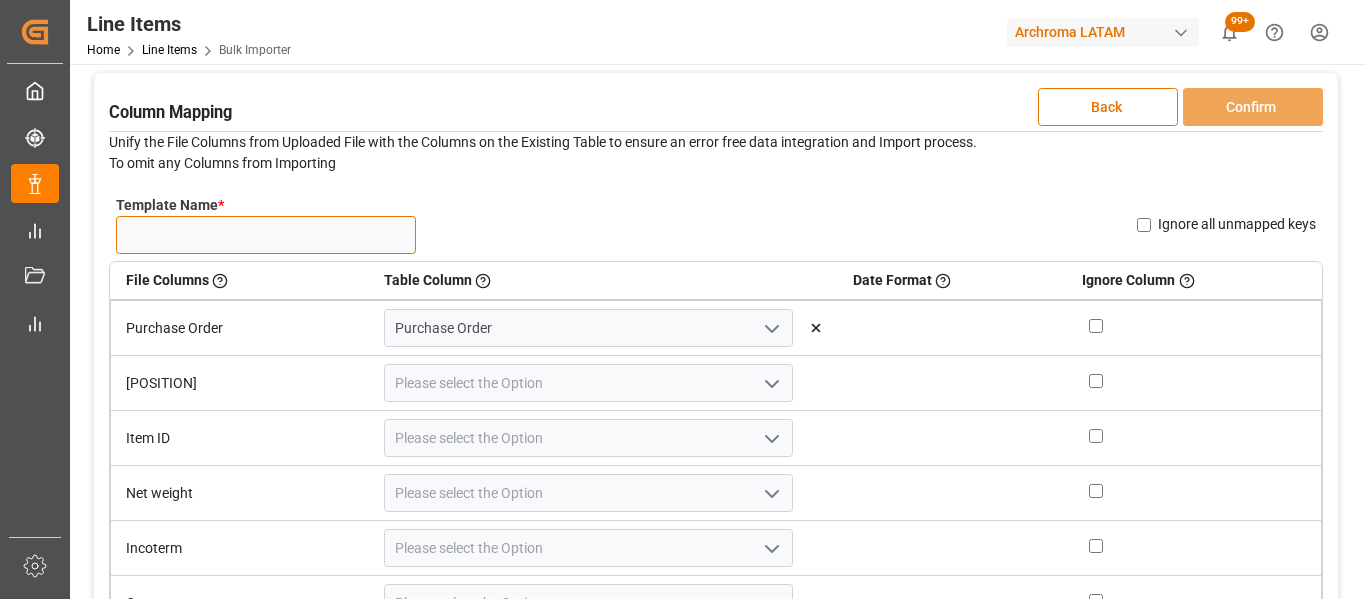 click on "Template Name  *" at bounding box center (266, 235) 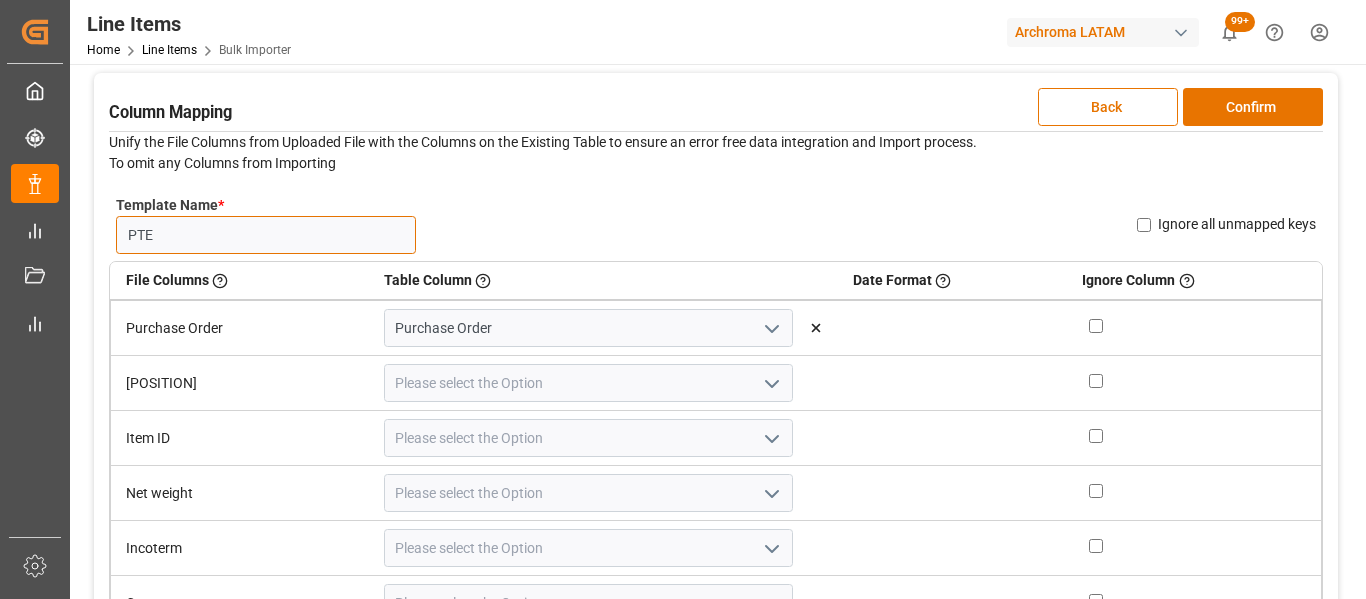scroll, scrollTop: 200, scrollLeft: 0, axis: vertical 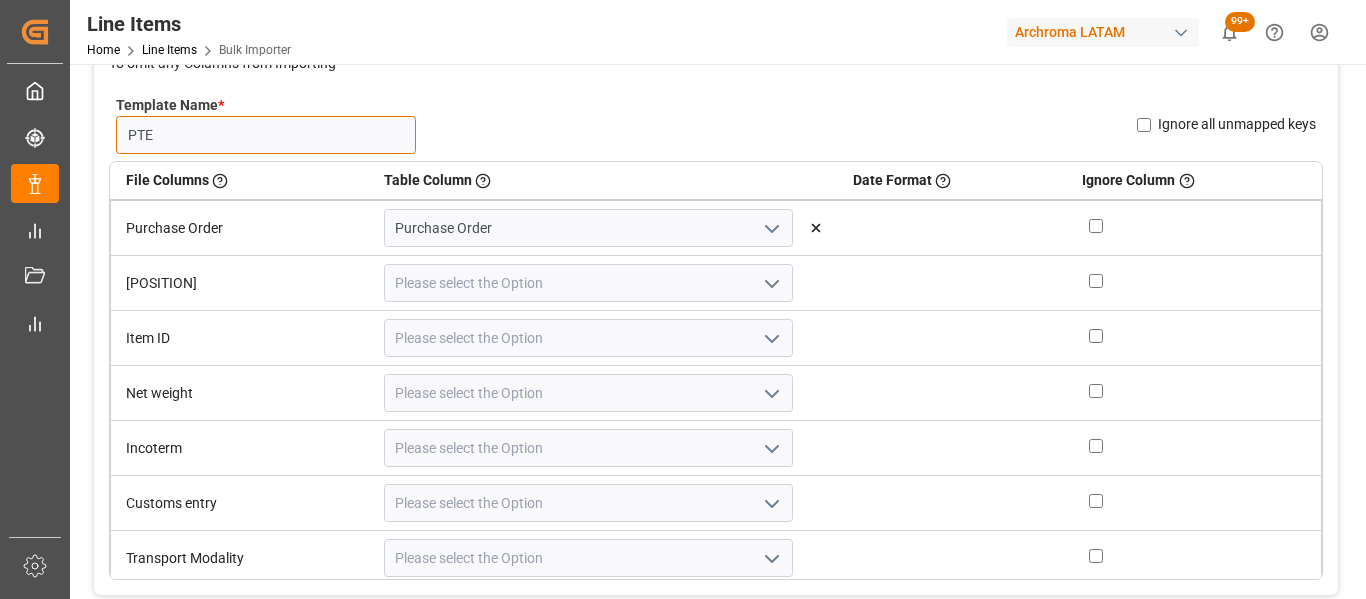 type on "PTE" 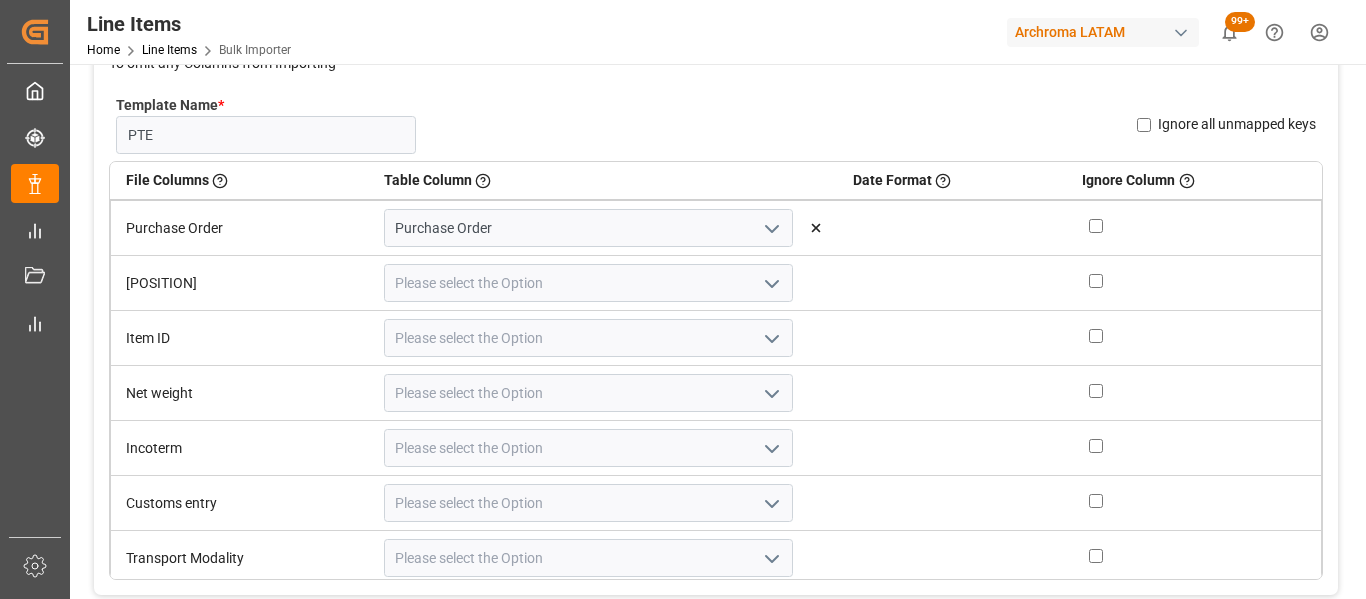 click at bounding box center (772, 284) 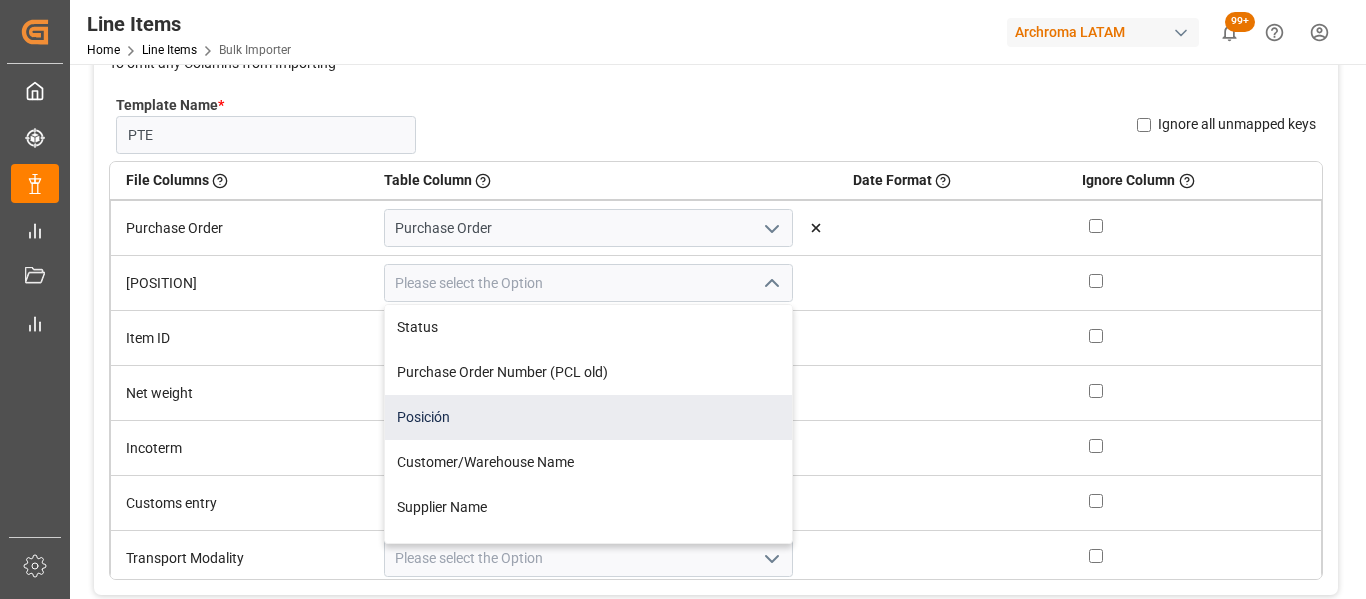 click on "Posición" at bounding box center [588, 417] 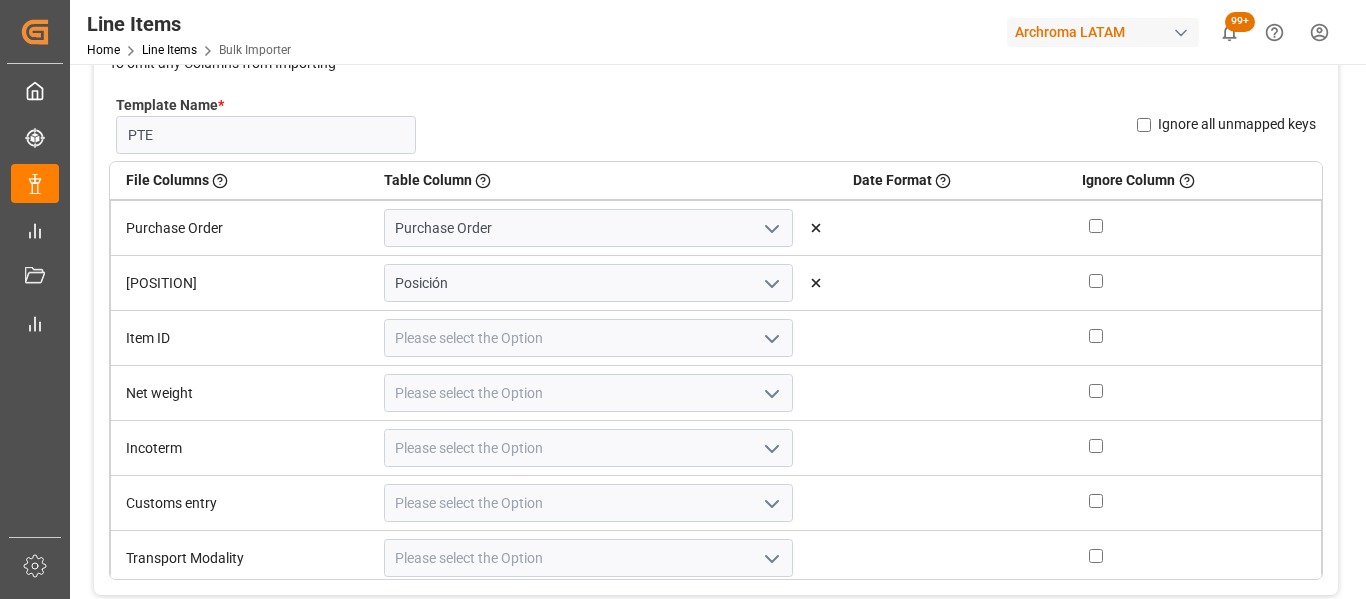 click at bounding box center (772, 339) 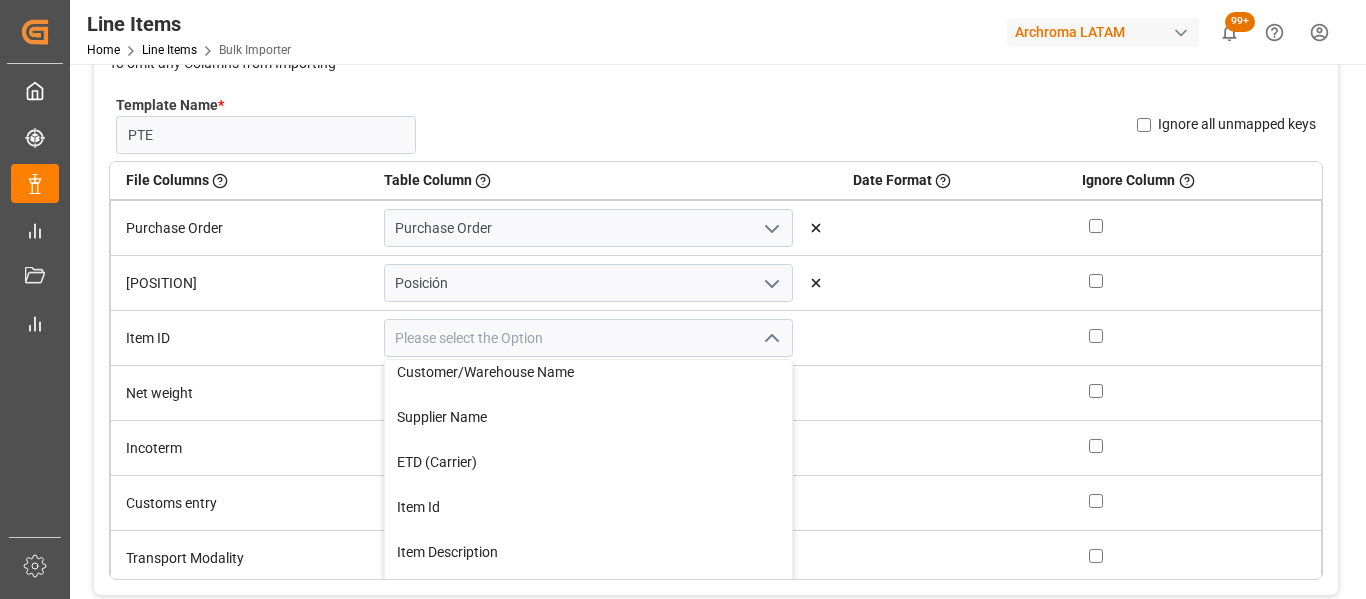 scroll, scrollTop: 200, scrollLeft: 0, axis: vertical 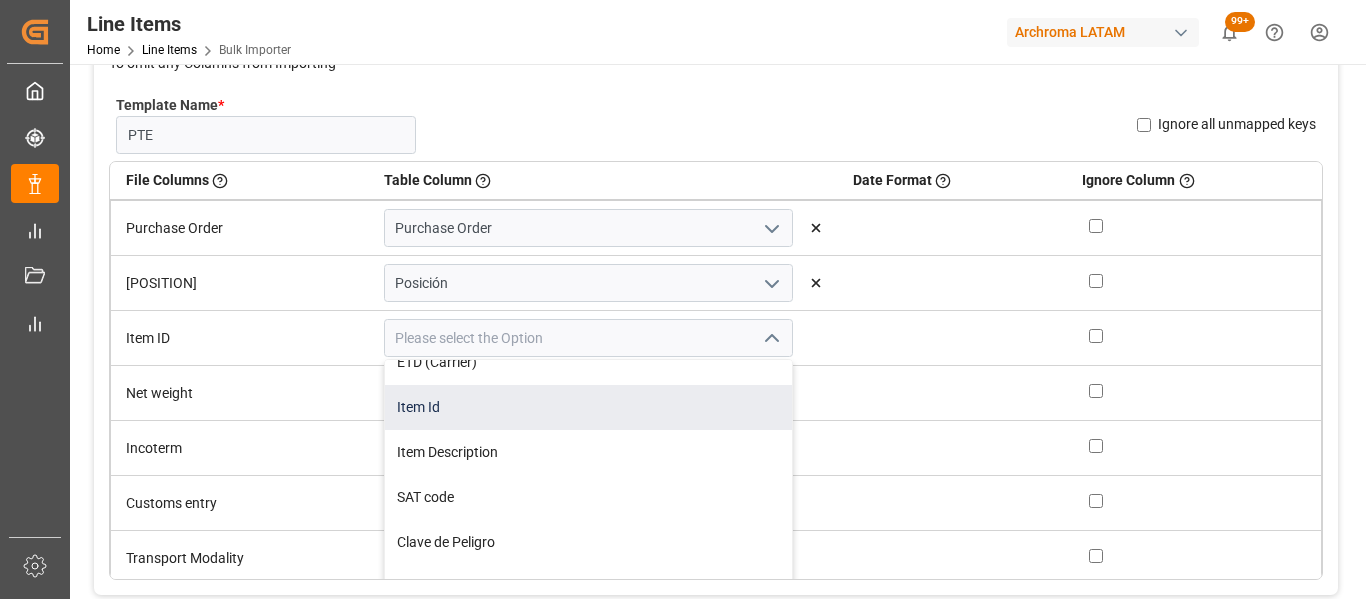 click on "Item Id" at bounding box center [588, 407] 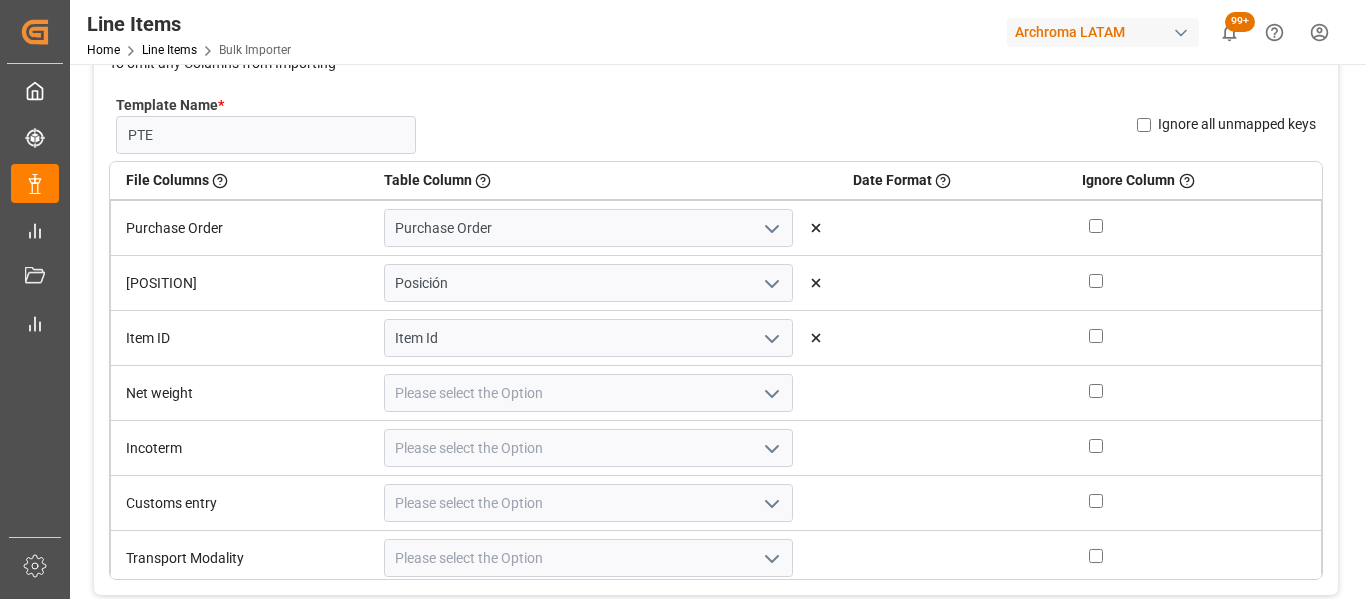 click at bounding box center (772, 394) 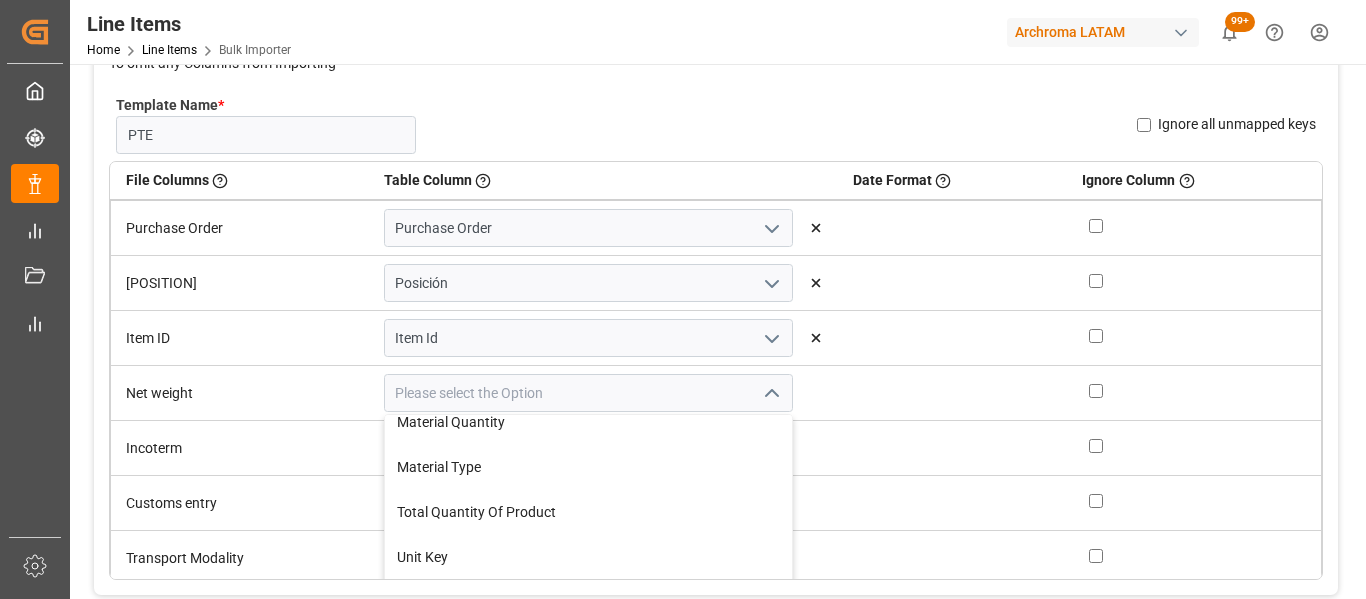 scroll, scrollTop: 500, scrollLeft: 0, axis: vertical 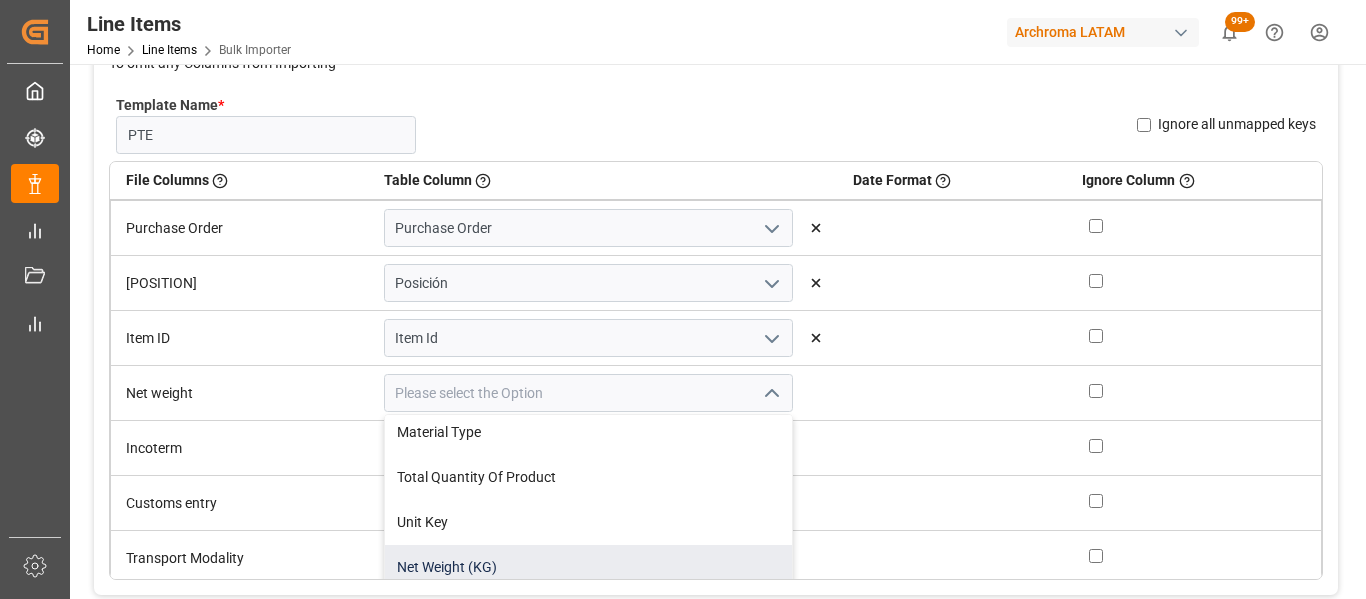 click on "Net Weight (KG)" at bounding box center [588, 567] 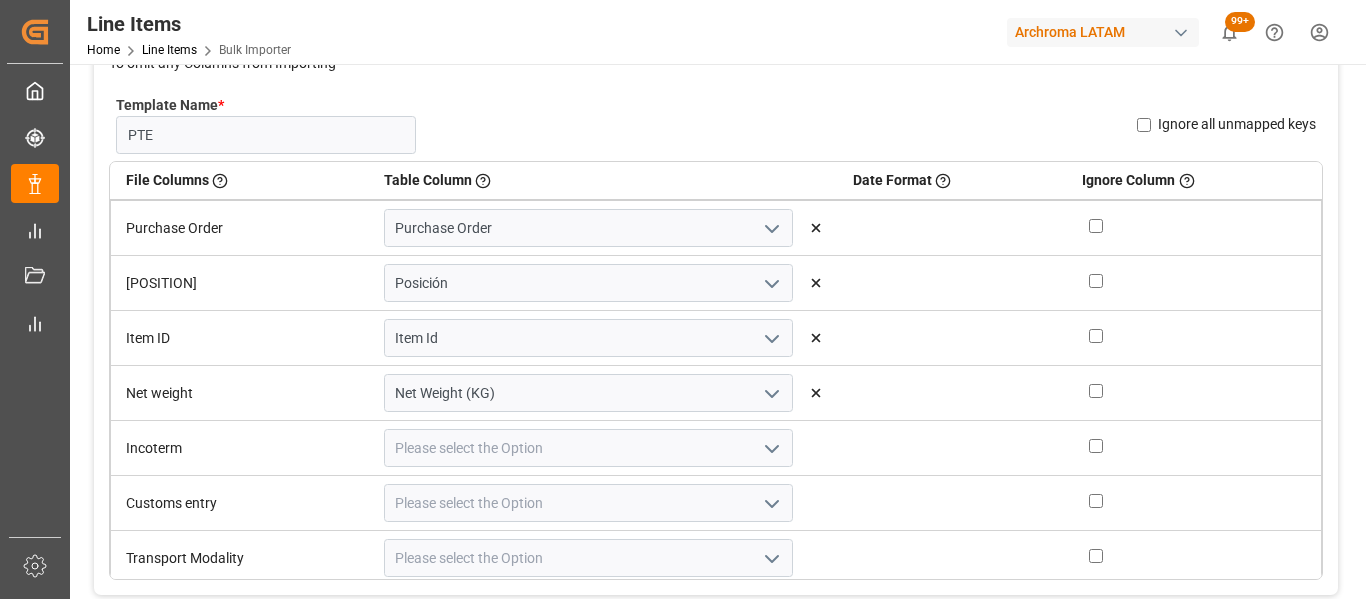 click at bounding box center [772, 449] 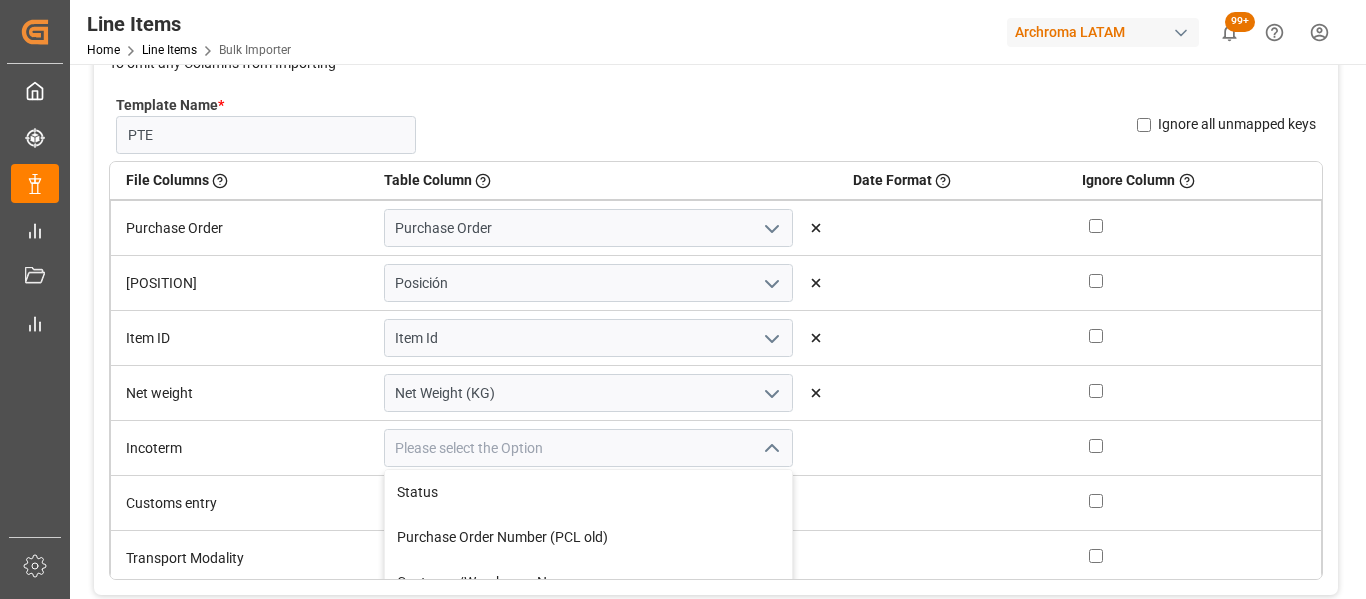scroll, scrollTop: 100, scrollLeft: 0, axis: vertical 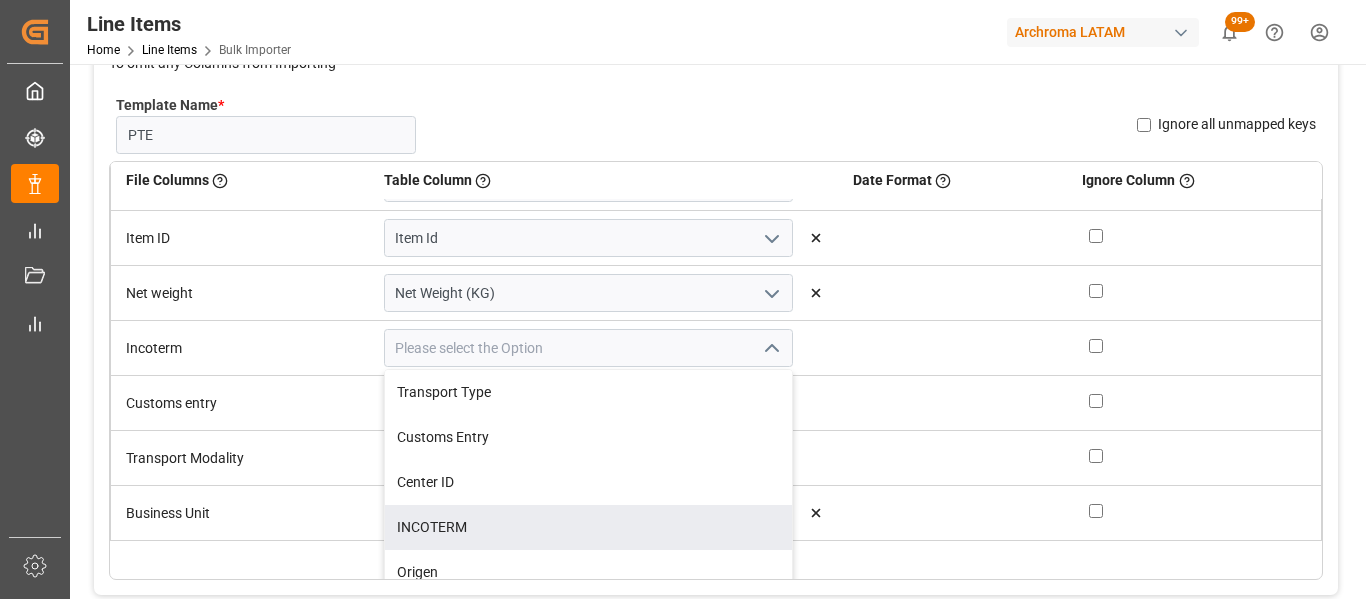 click on "INCOTERM" at bounding box center [588, 527] 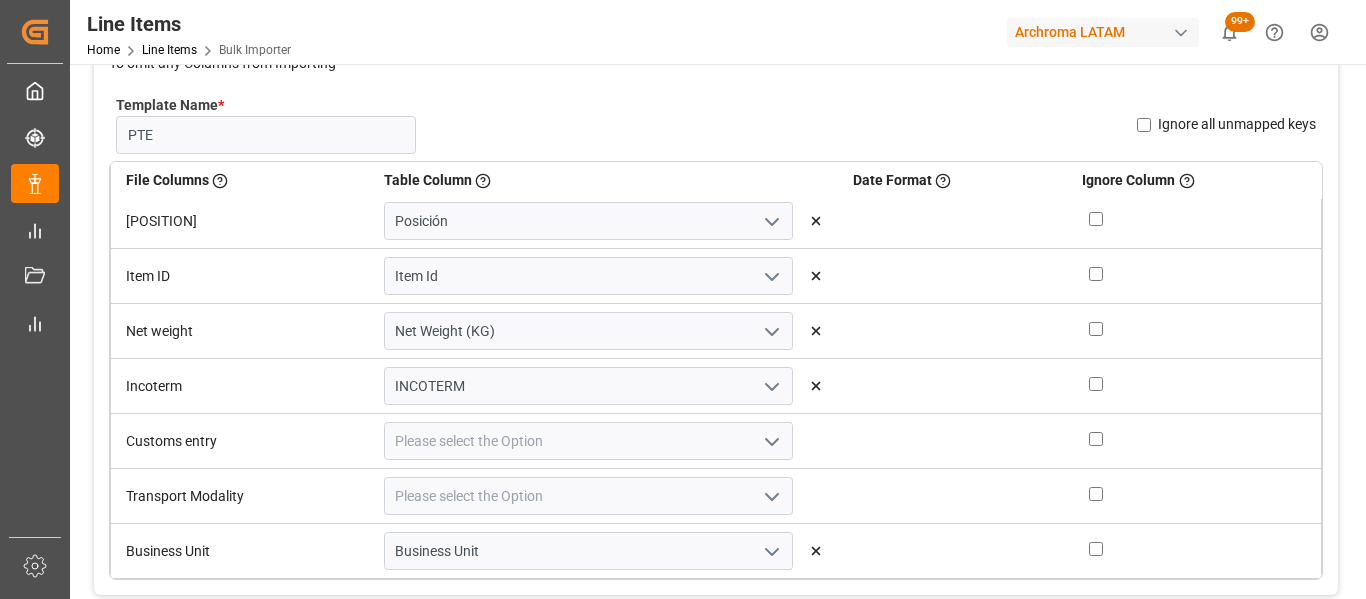 scroll, scrollTop: 62, scrollLeft: 0, axis: vertical 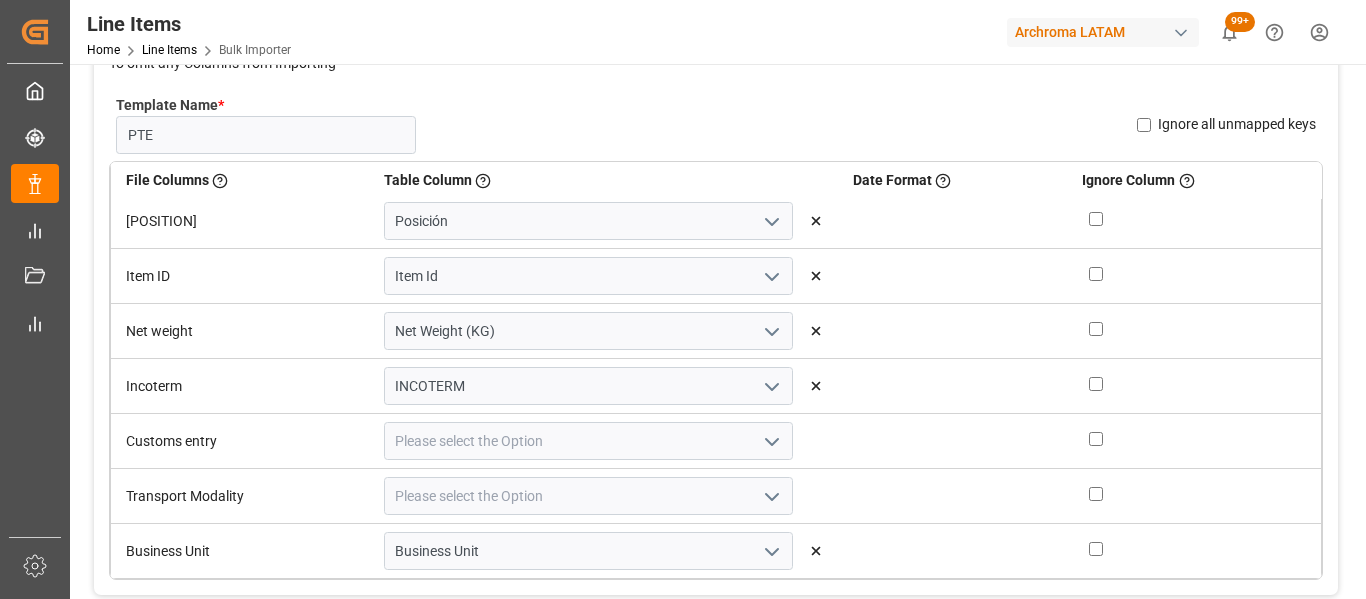 click at bounding box center [772, 442] 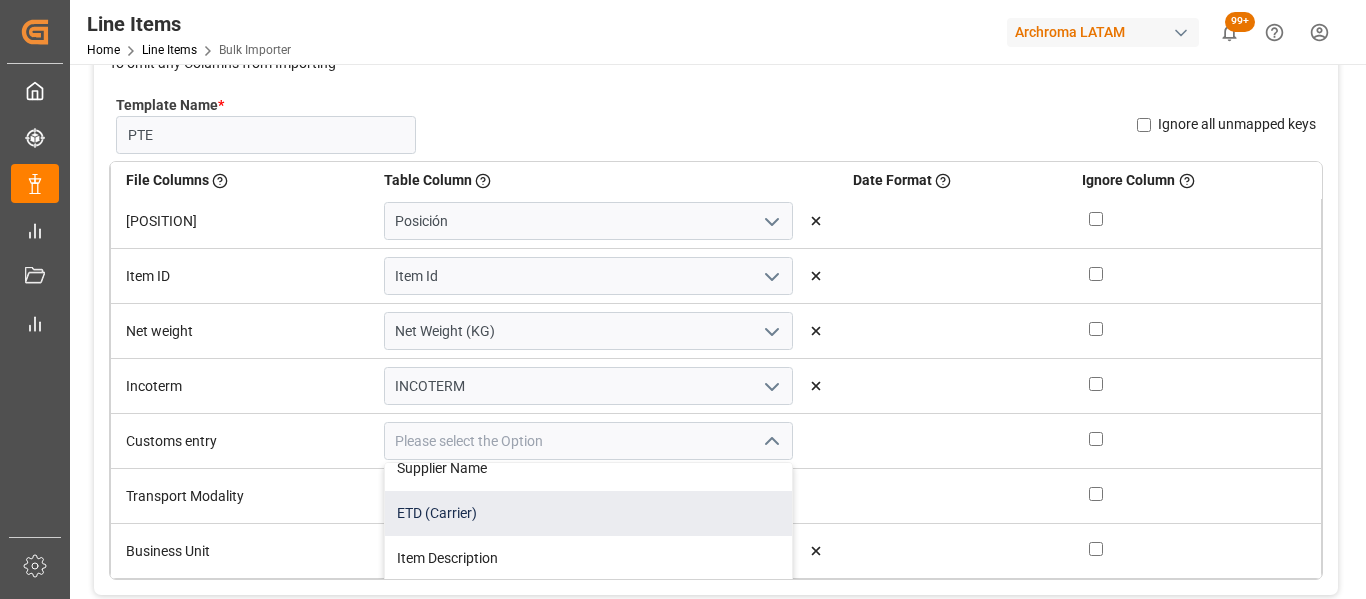 scroll, scrollTop: 200, scrollLeft: 0, axis: vertical 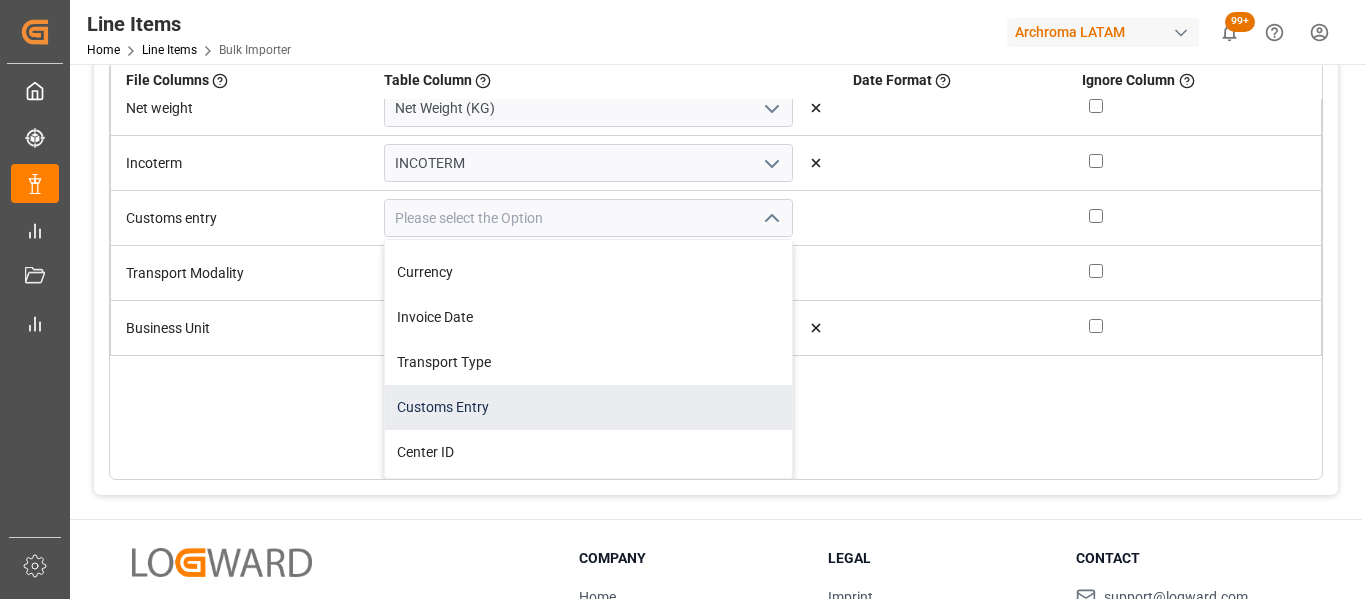 click on "Customs Entry" at bounding box center (588, 407) 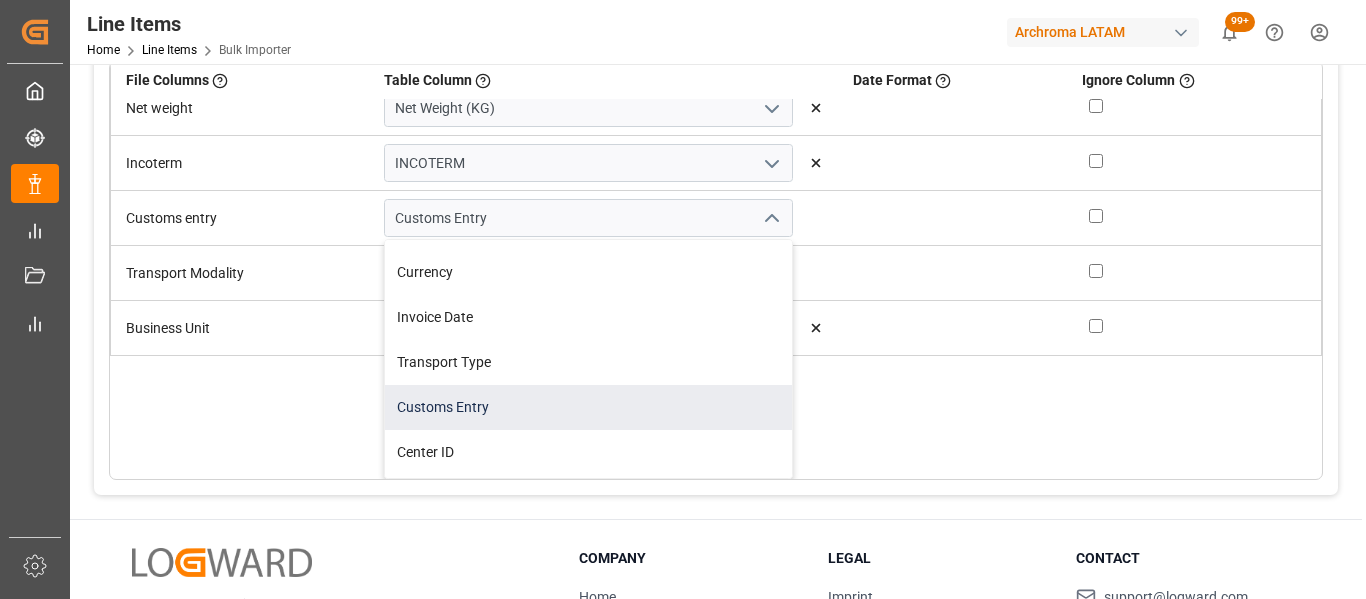 scroll, scrollTop: 62, scrollLeft: 0, axis: vertical 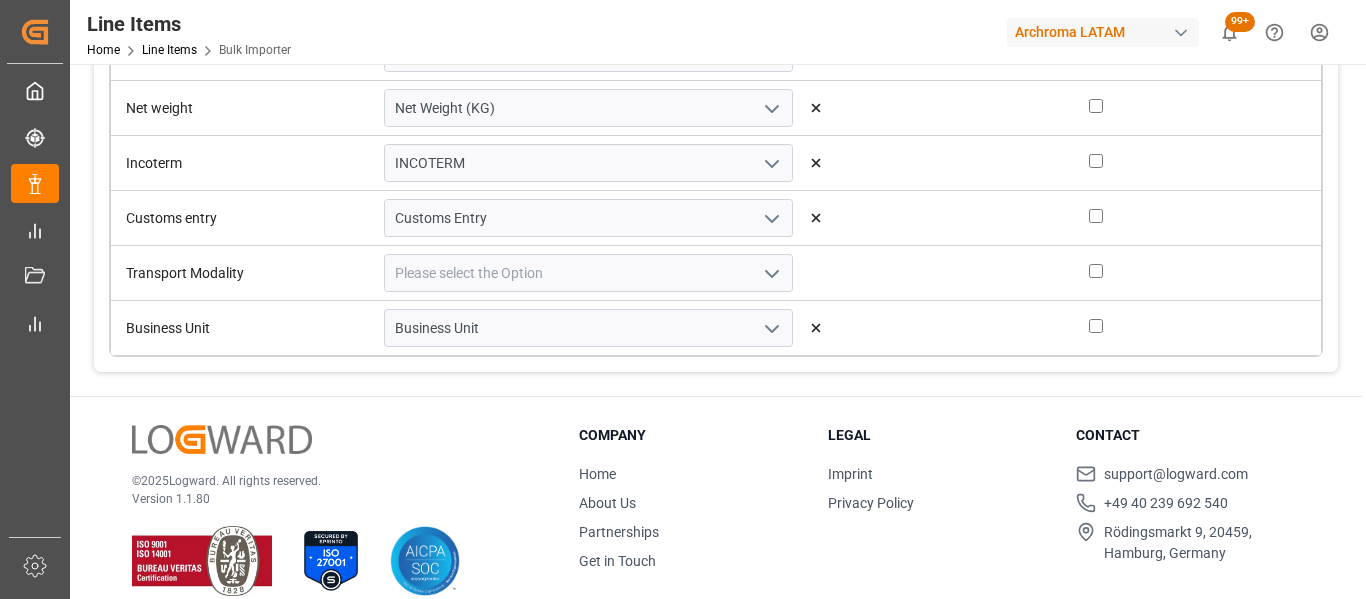 click at bounding box center [772, 274] 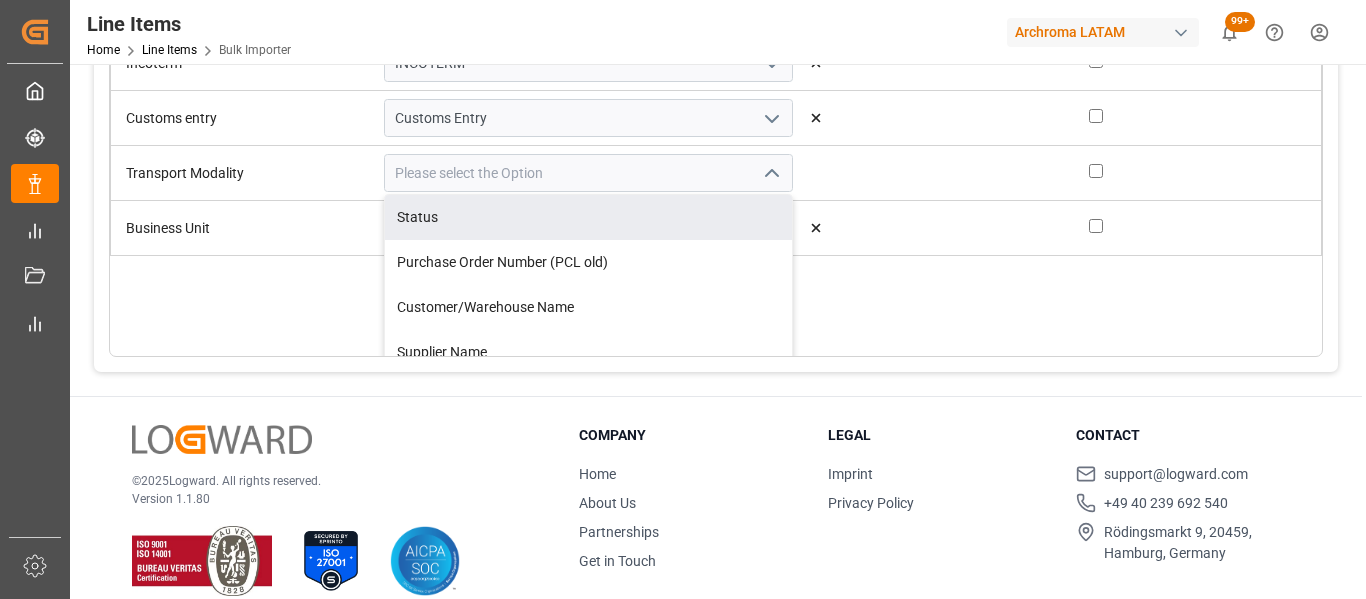 scroll, scrollTop: 240, scrollLeft: 0, axis: vertical 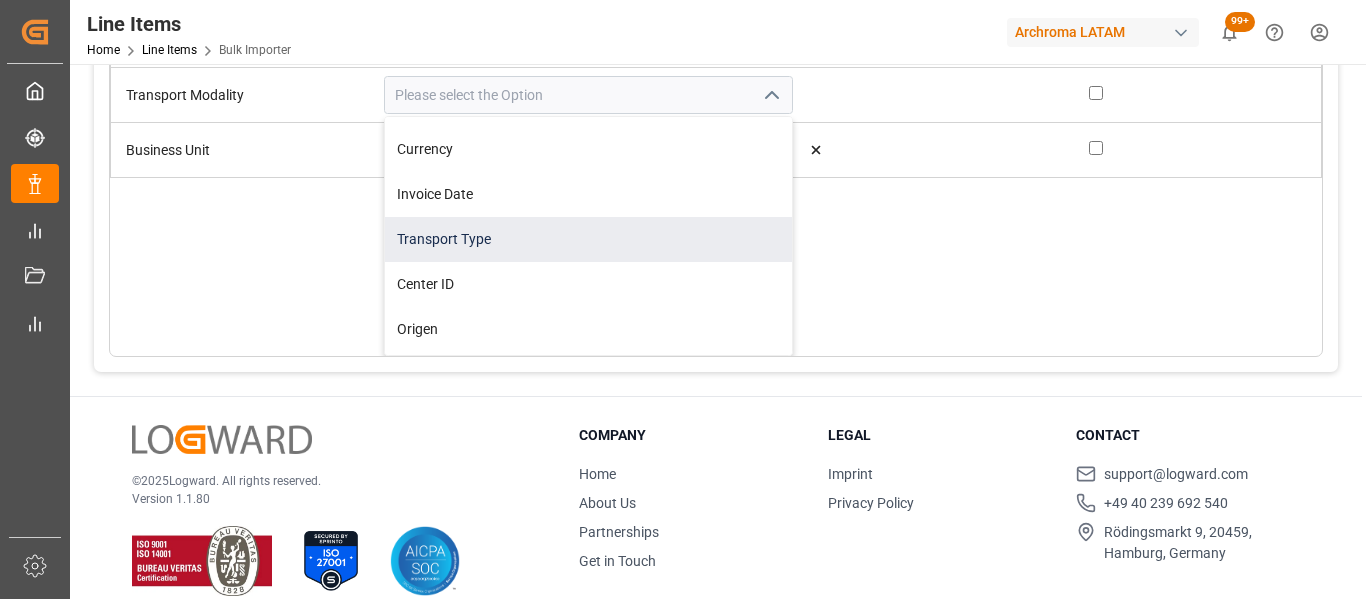 click on "Transport Type" at bounding box center (588, 239) 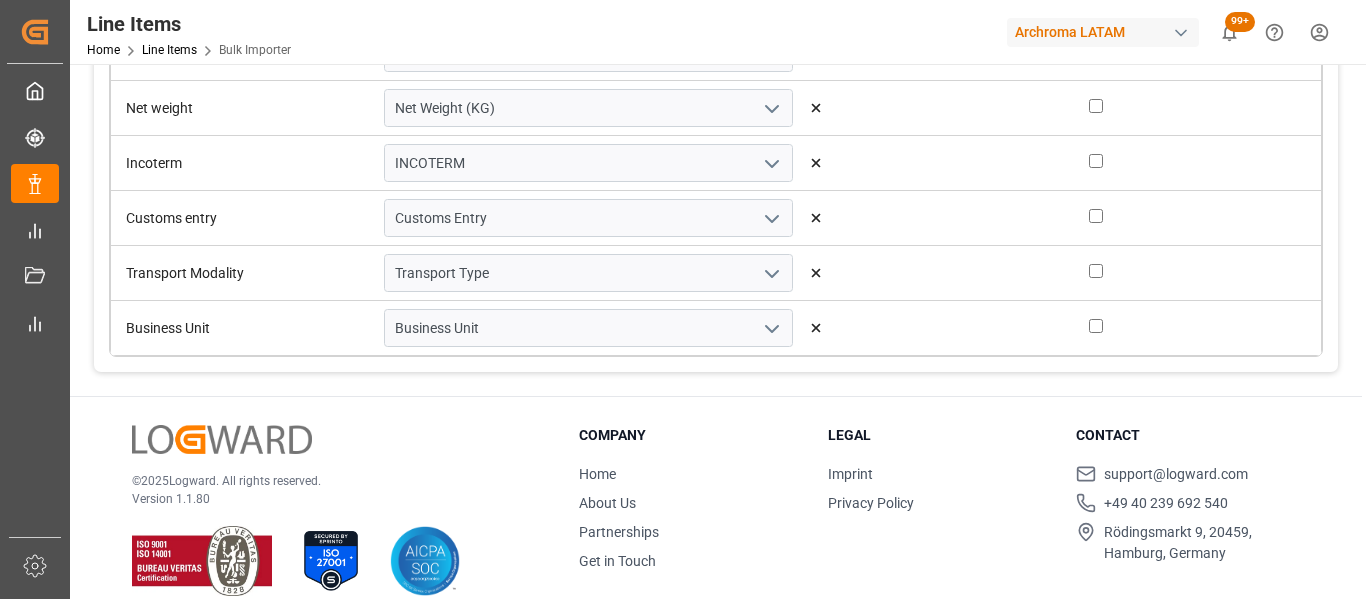 scroll, scrollTop: 62, scrollLeft: 0, axis: vertical 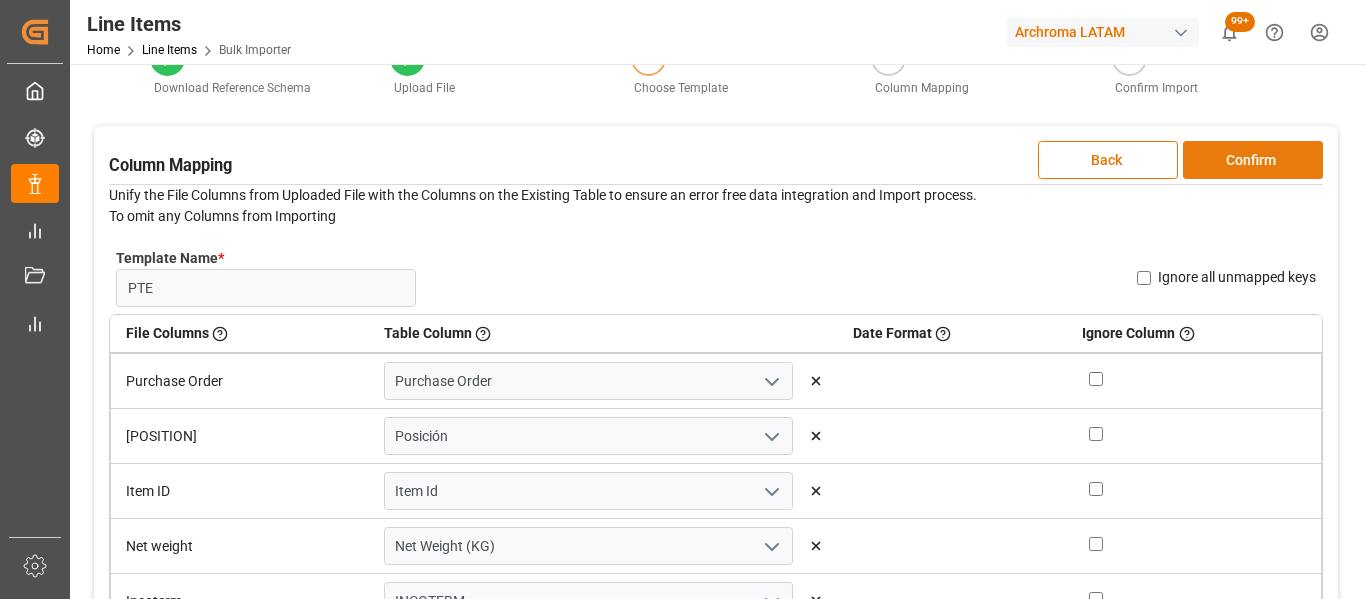 click on "Confirm" at bounding box center [1253, 160] 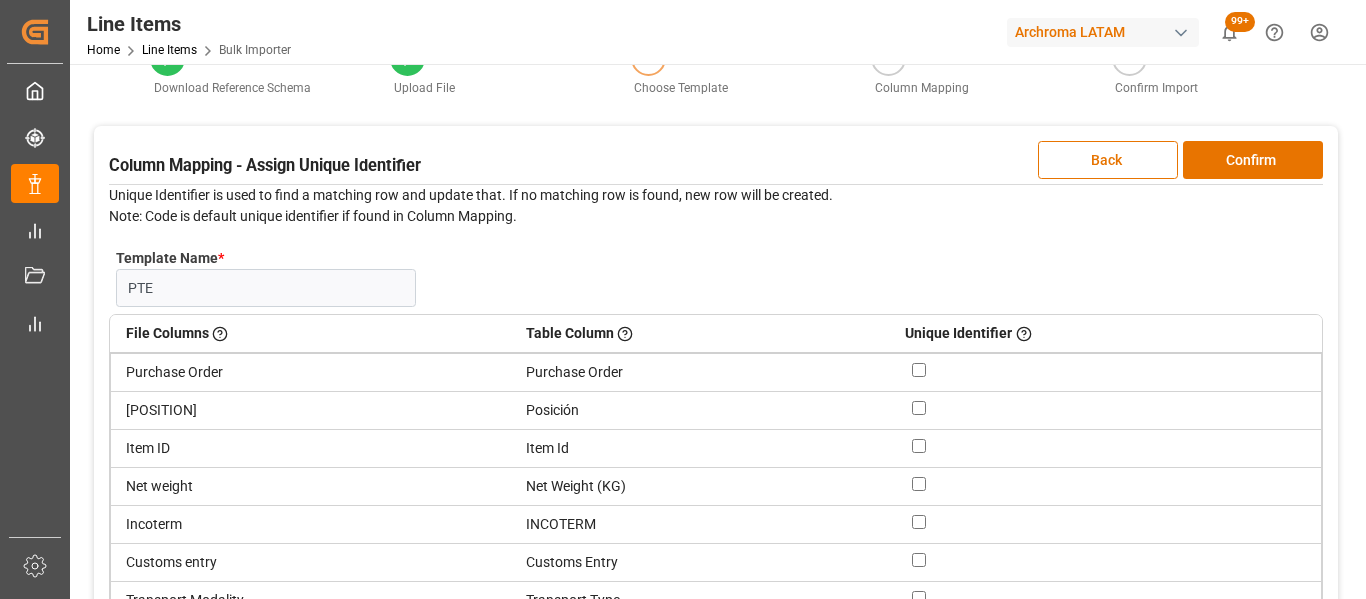 click at bounding box center [919, 370] 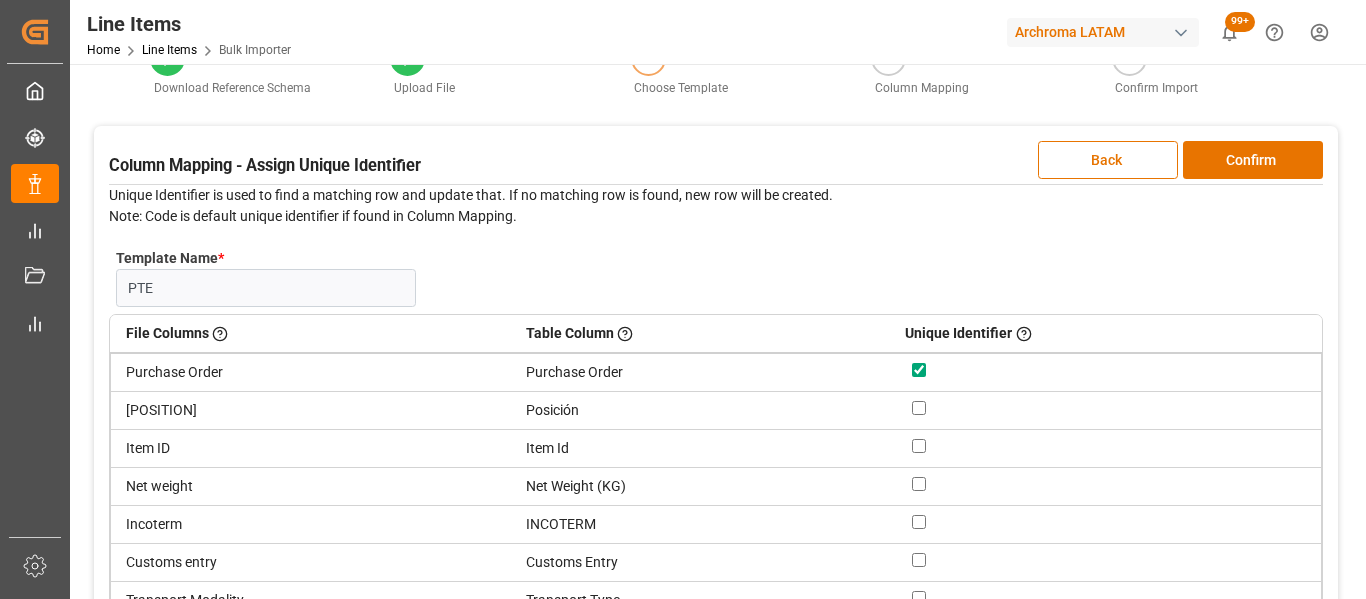 checkbox on "true" 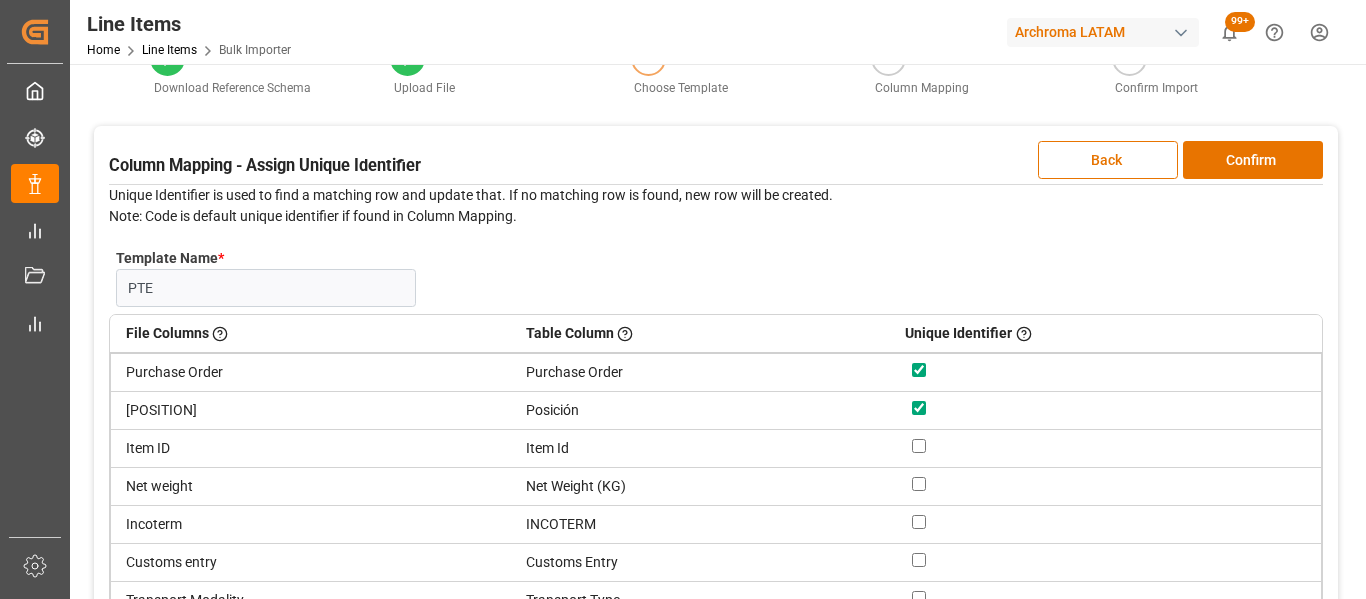 checkbox on "true" 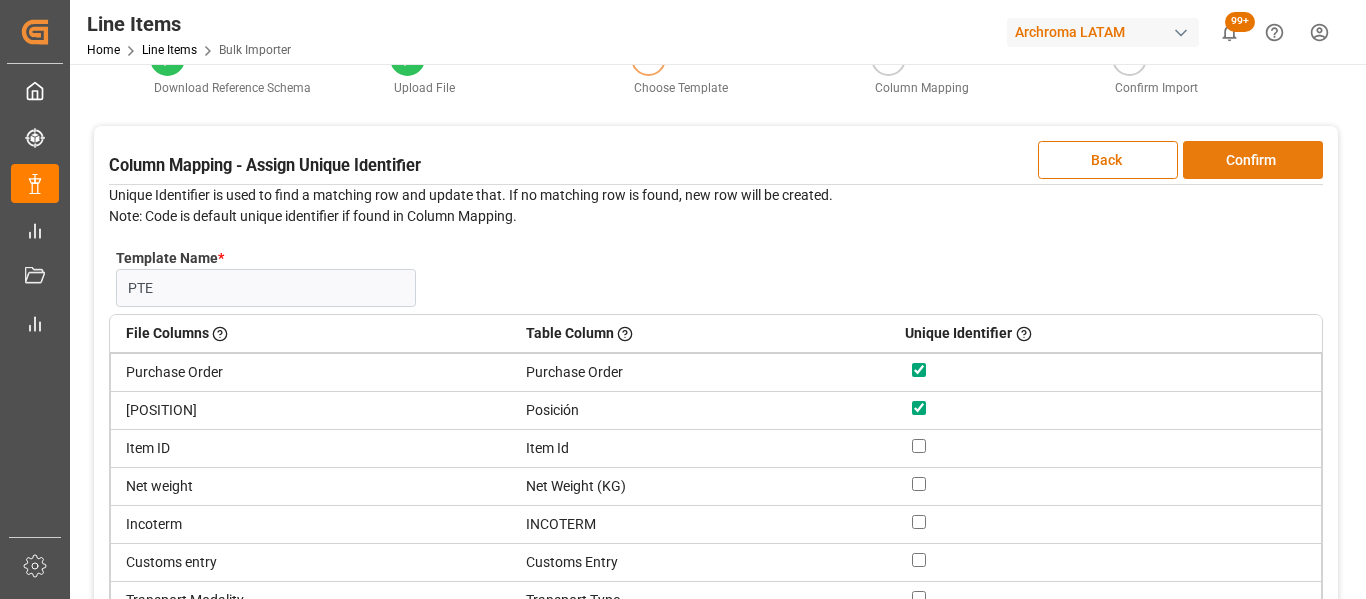 click on "Confirm" at bounding box center [1253, 160] 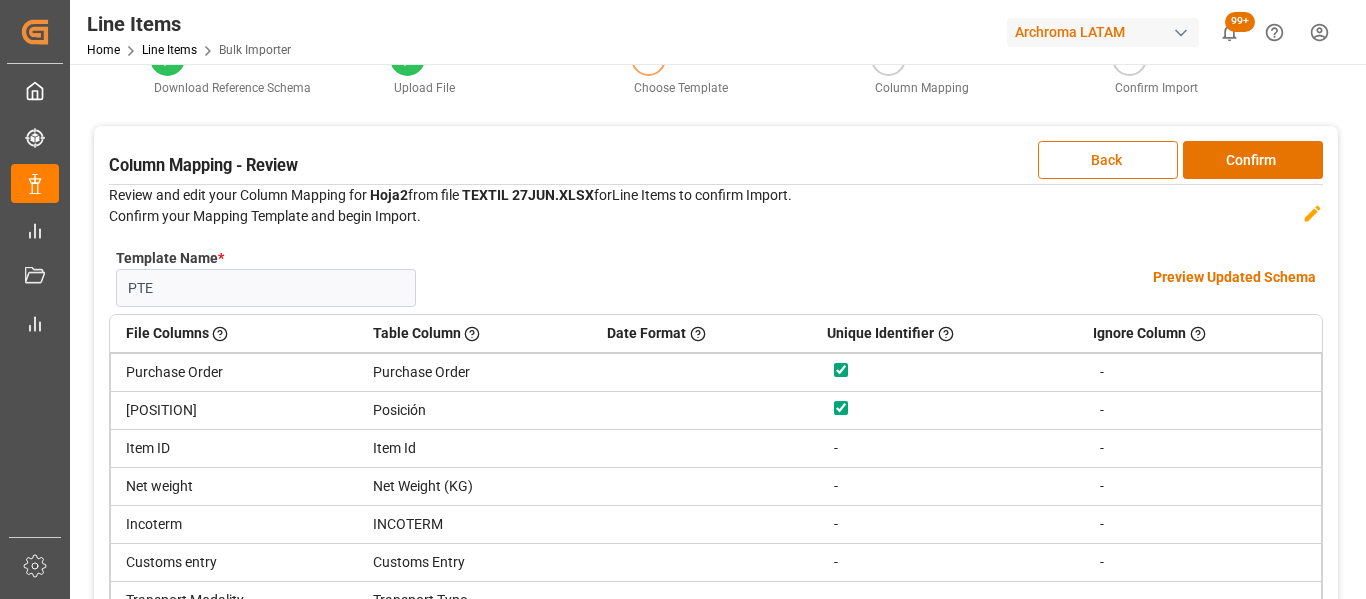 click on "Preview Updated Schema" at bounding box center [1234, 277] 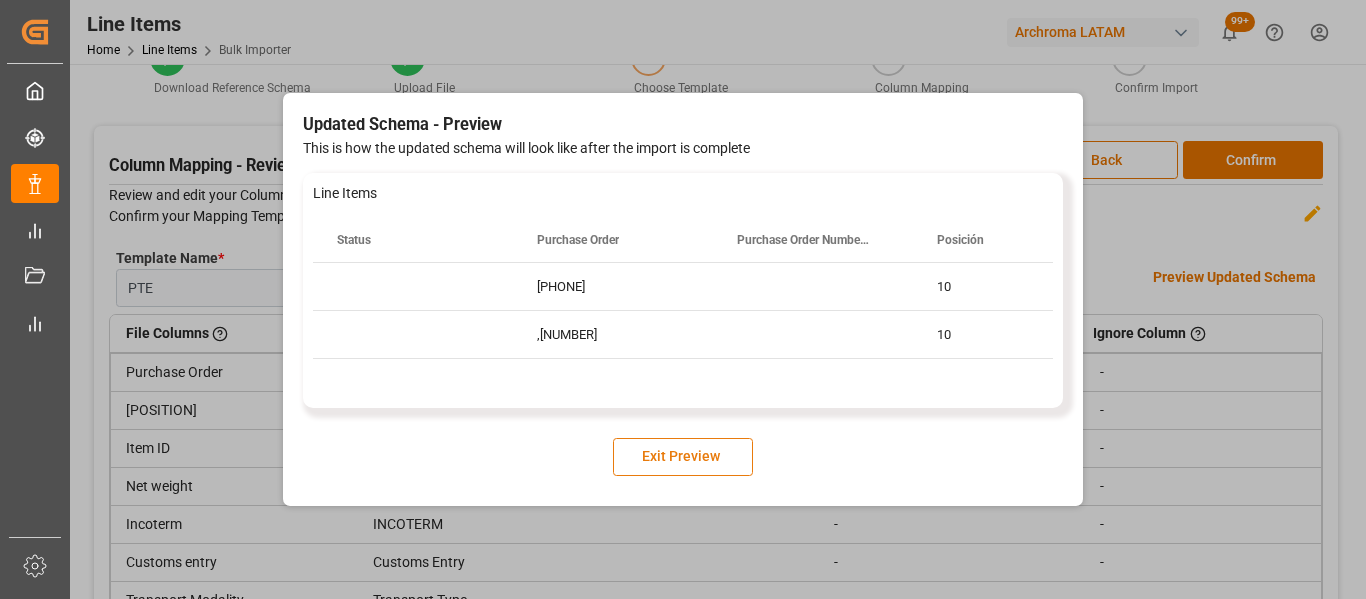 click on "Exit Preview" at bounding box center (683, 457) 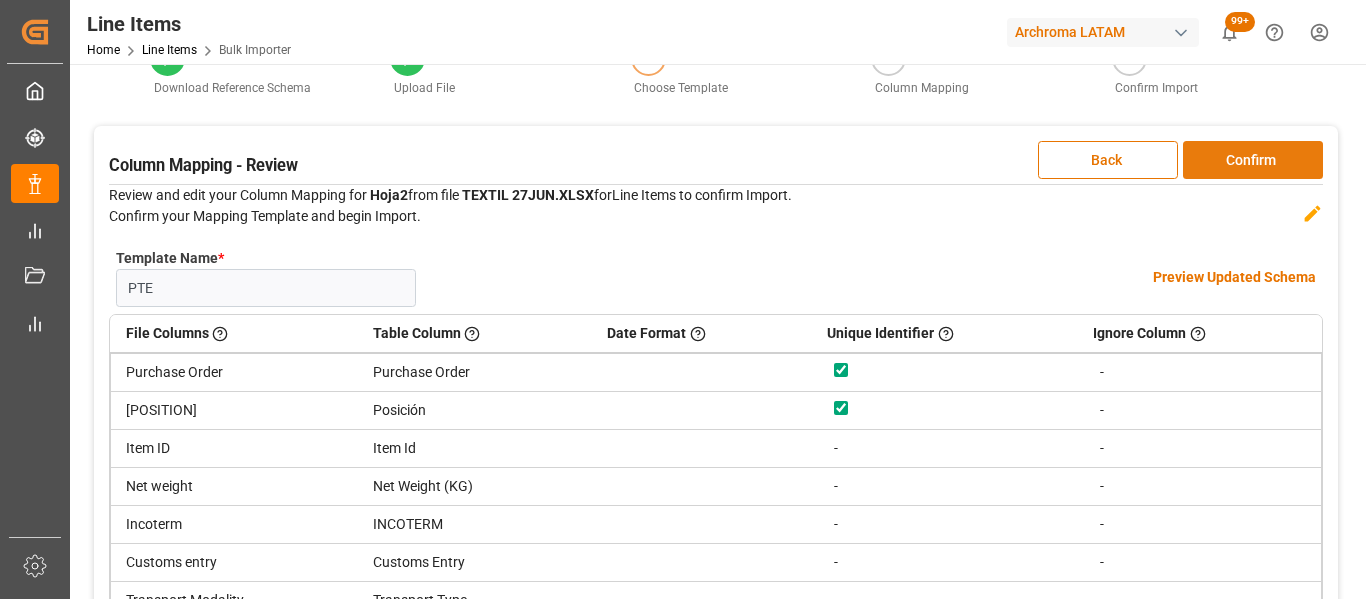 click on "Confirm" at bounding box center (1253, 160) 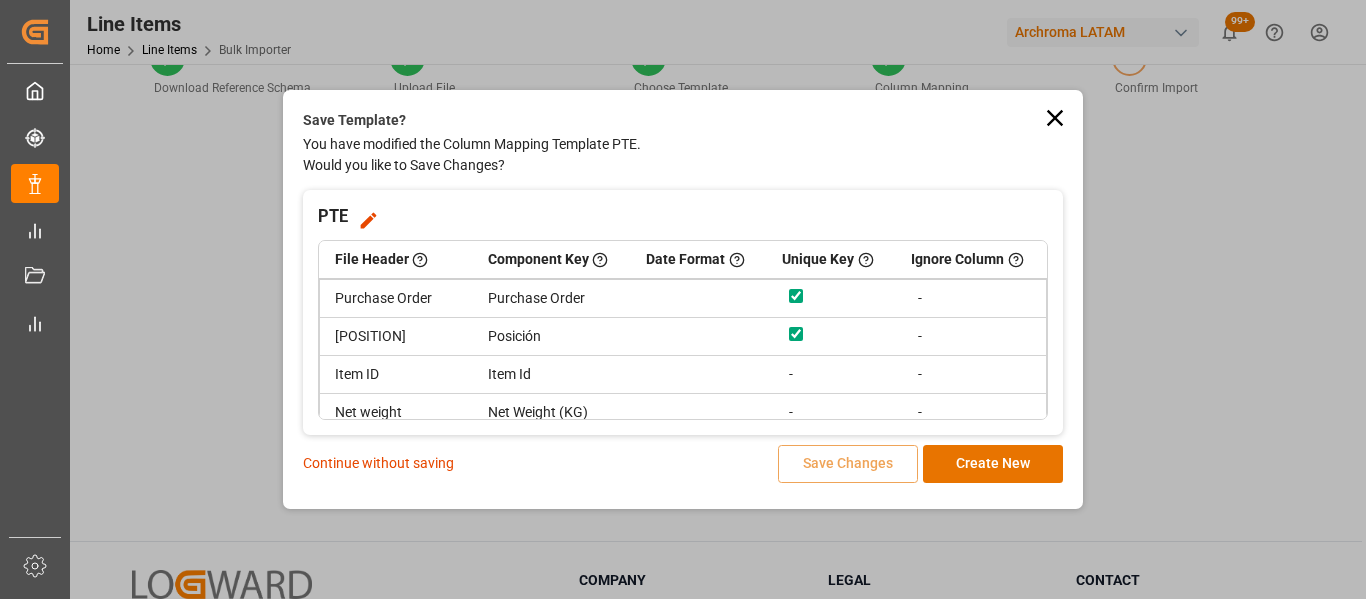 click on "Continue without saving" at bounding box center [378, 463] 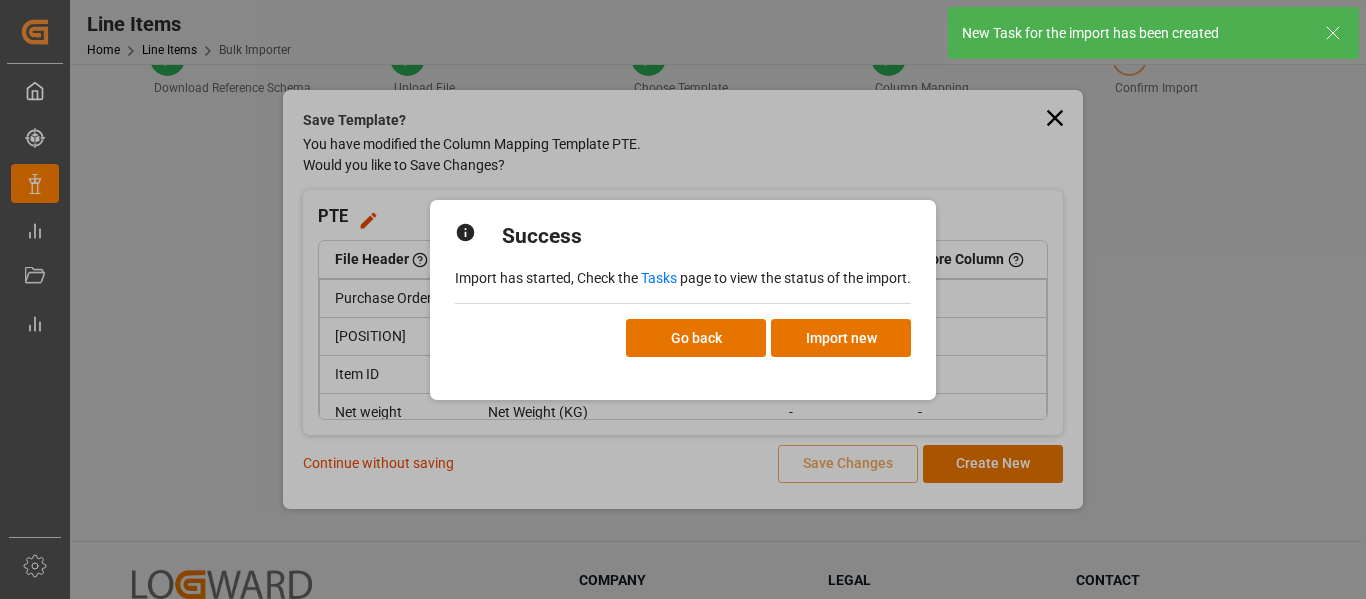 click on "Tasks" at bounding box center (659, 278) 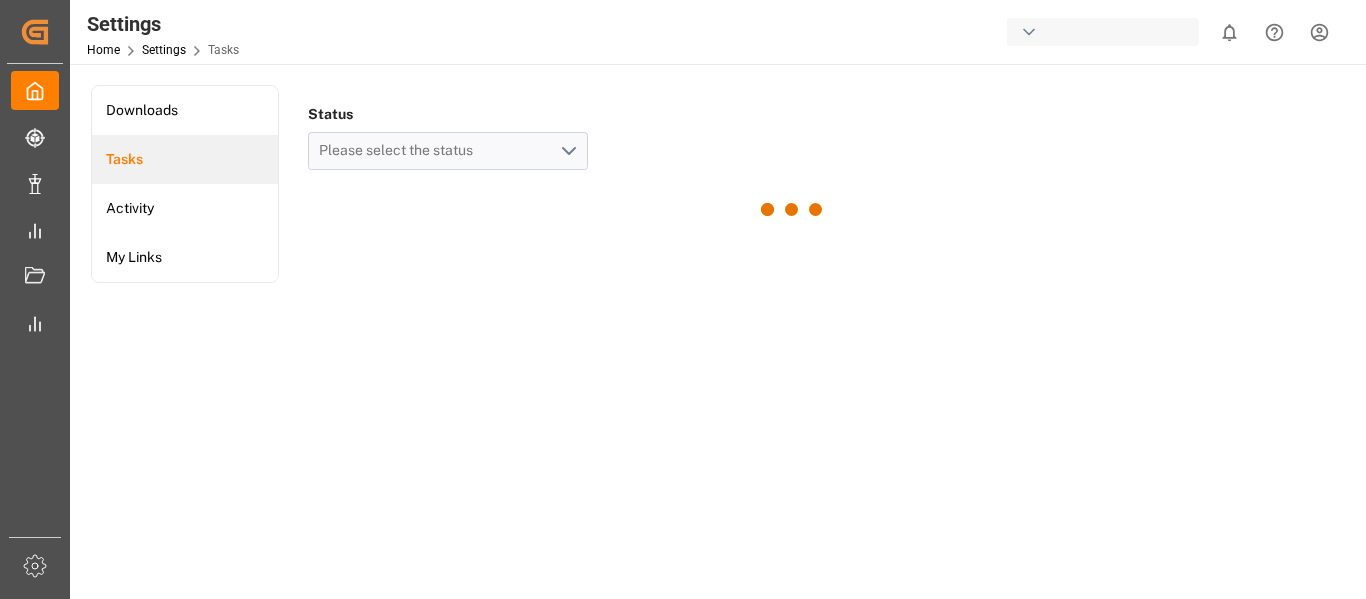scroll, scrollTop: 0, scrollLeft: 0, axis: both 